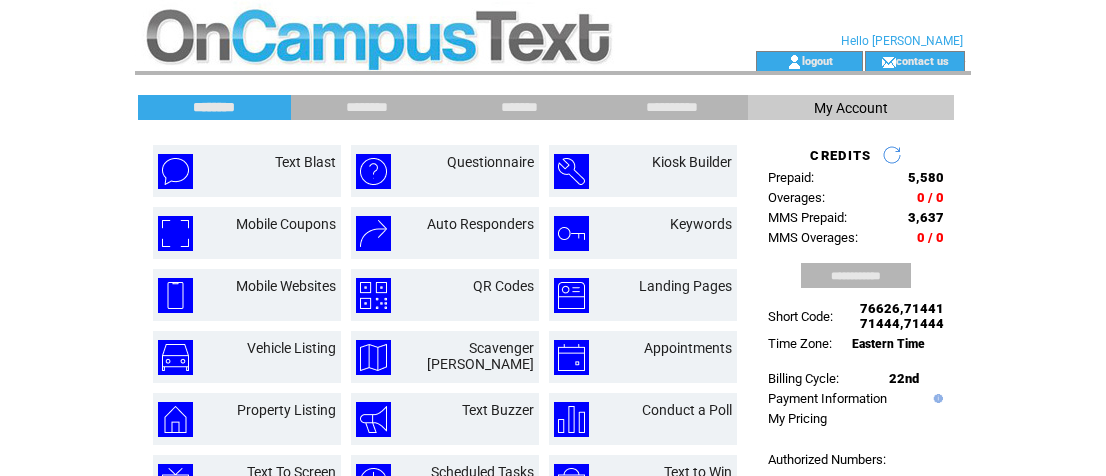 scroll, scrollTop: 0, scrollLeft: 0, axis: both 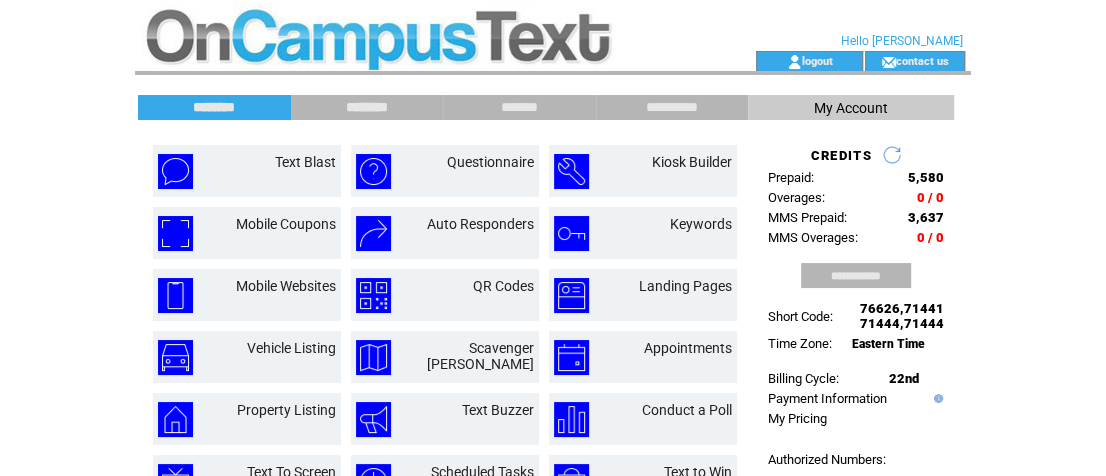 click on "********" at bounding box center (367, 107) 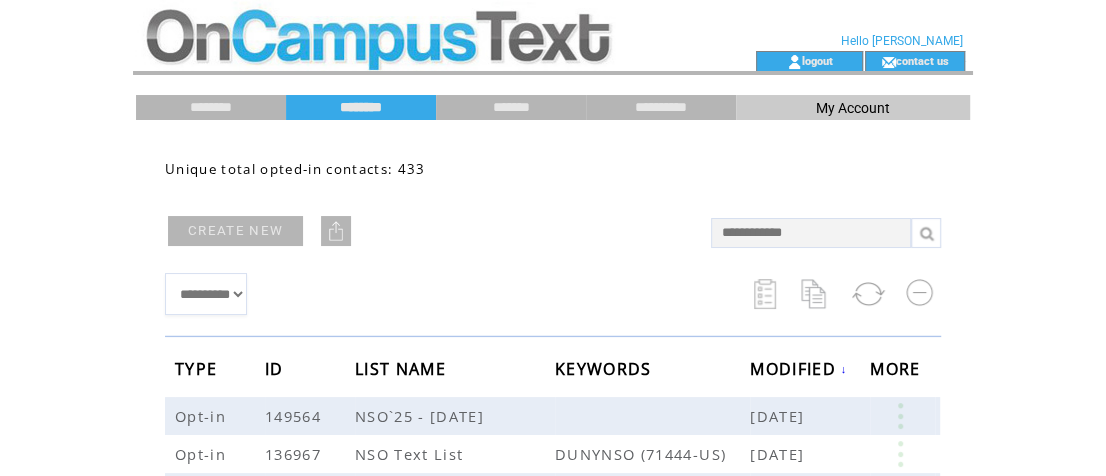 scroll, scrollTop: 112, scrollLeft: 0, axis: vertical 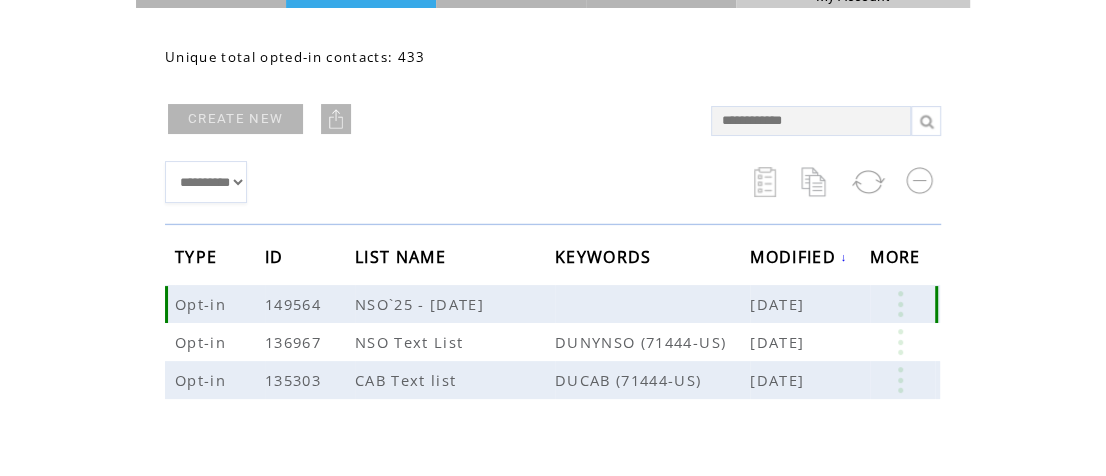 click at bounding box center (900, 304) 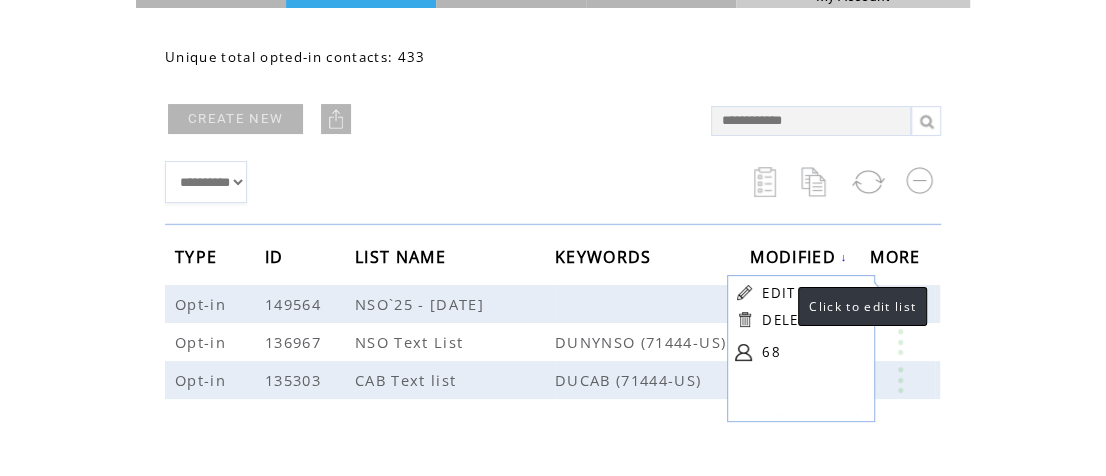 click on "EDIT" at bounding box center (778, 293) 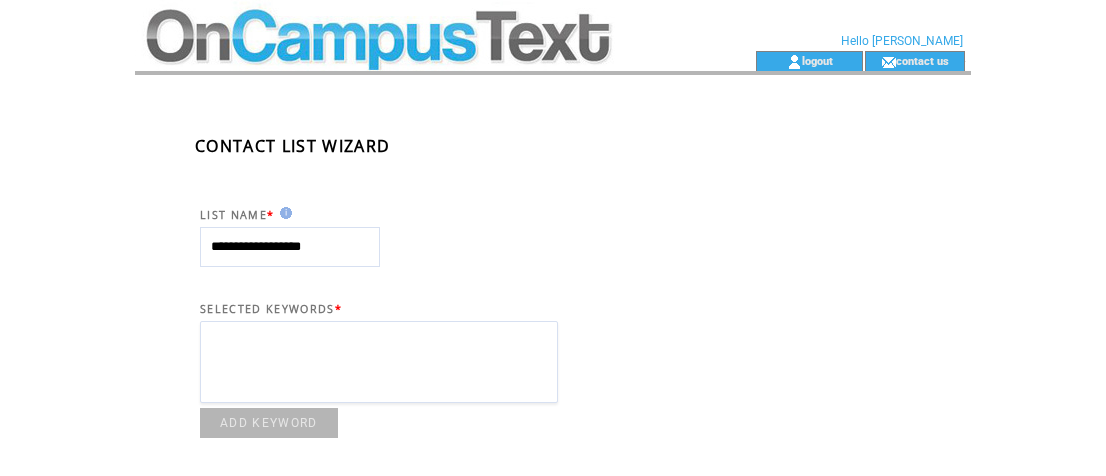 scroll, scrollTop: 0, scrollLeft: 0, axis: both 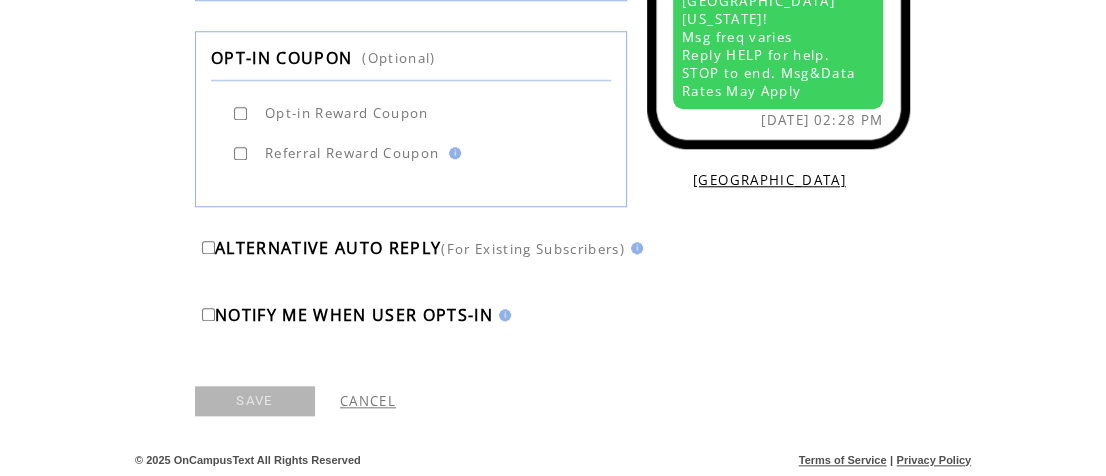 click on "CANCEL" at bounding box center (368, 401) 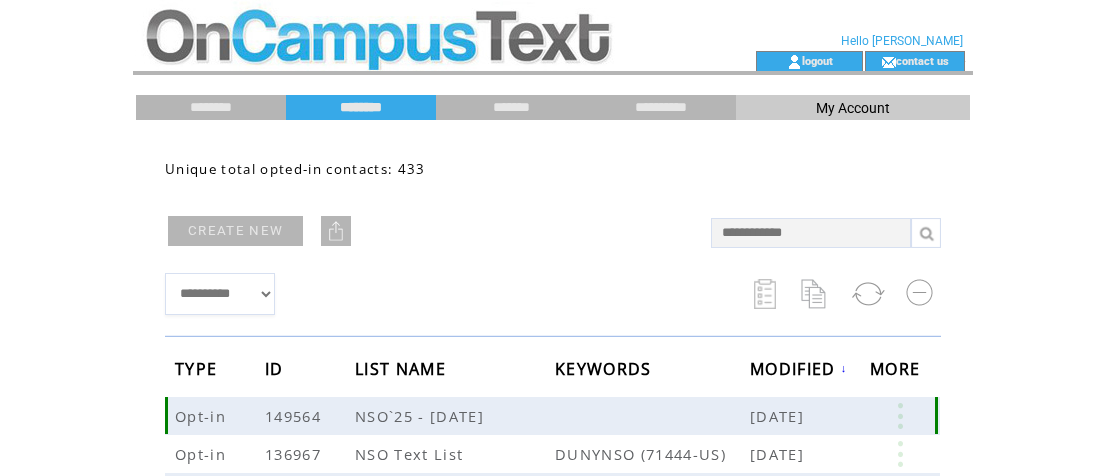scroll, scrollTop: 0, scrollLeft: 0, axis: both 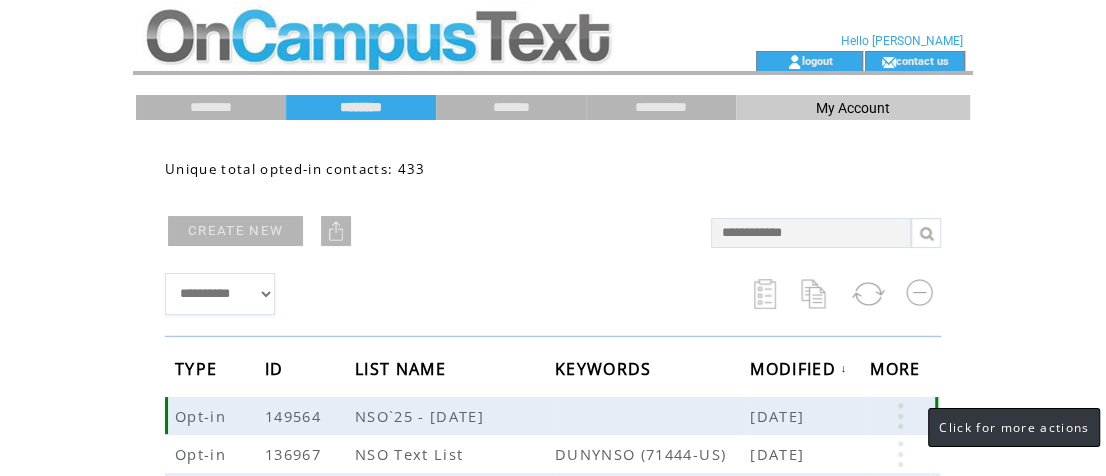 click at bounding box center (900, 416) 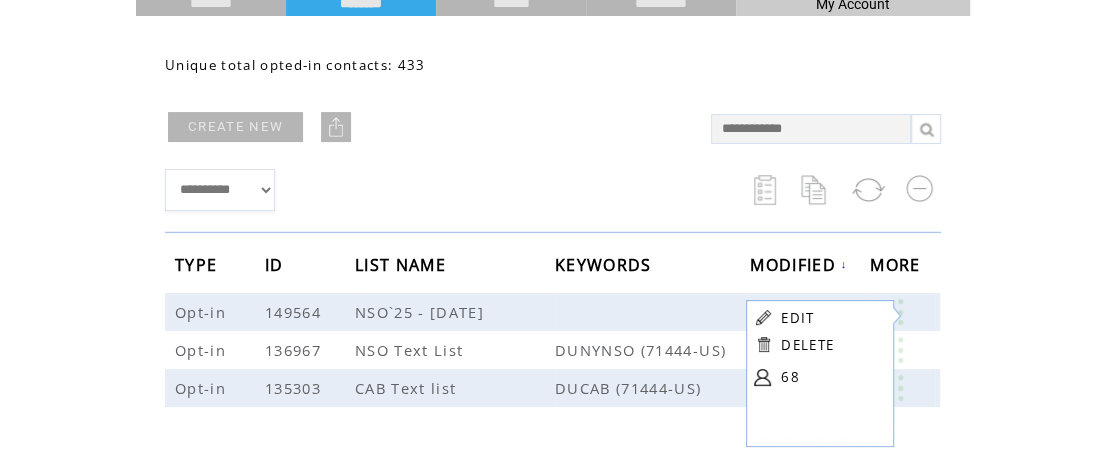 scroll, scrollTop: 105, scrollLeft: 0, axis: vertical 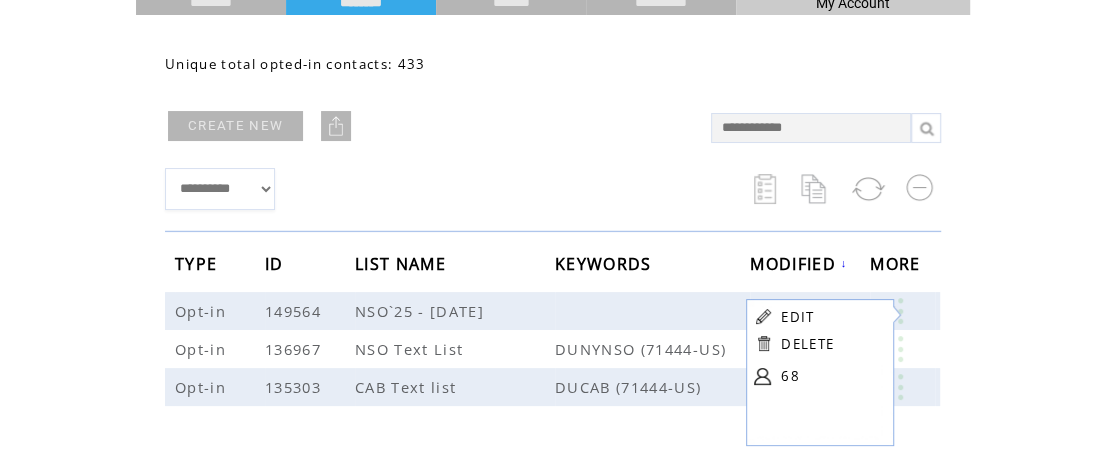 click at bounding box center [428, 153] 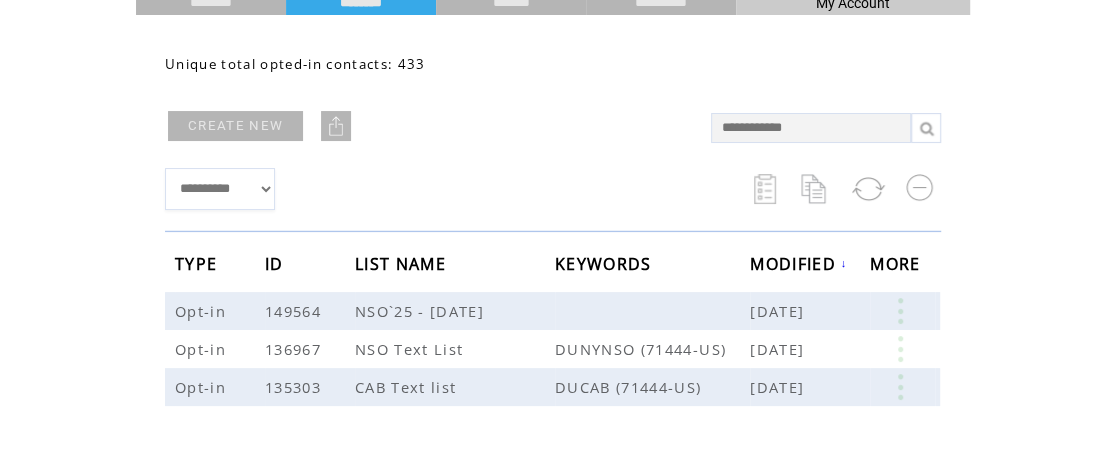 scroll, scrollTop: 131, scrollLeft: 0, axis: vertical 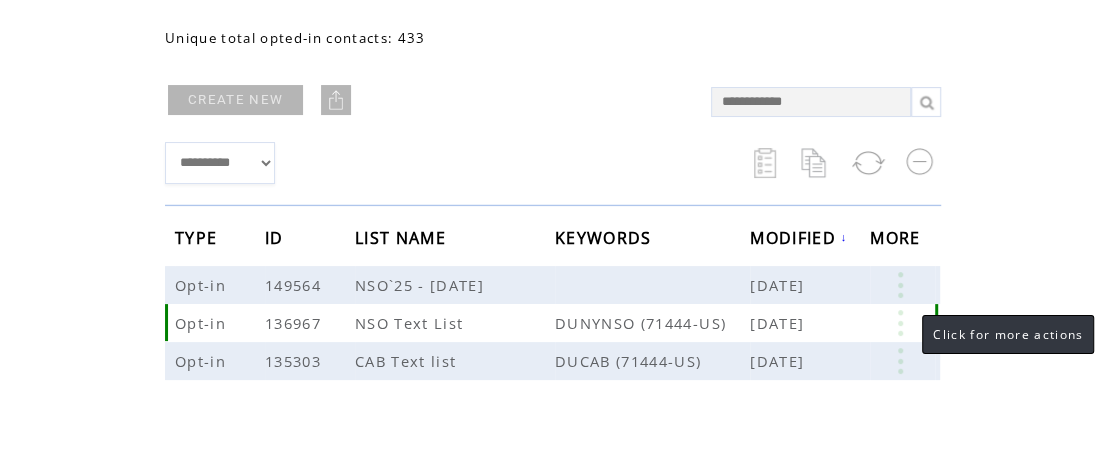 click at bounding box center [900, 323] 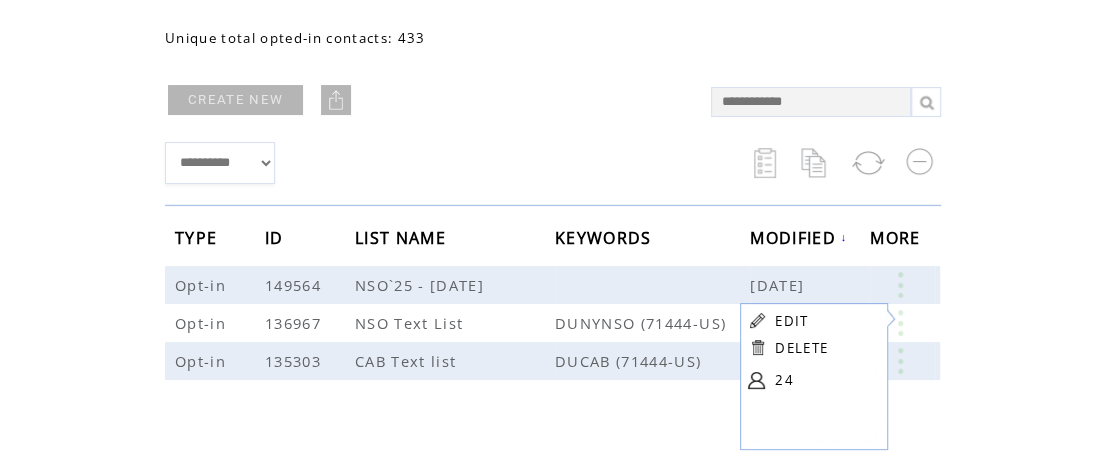 click on "**********" 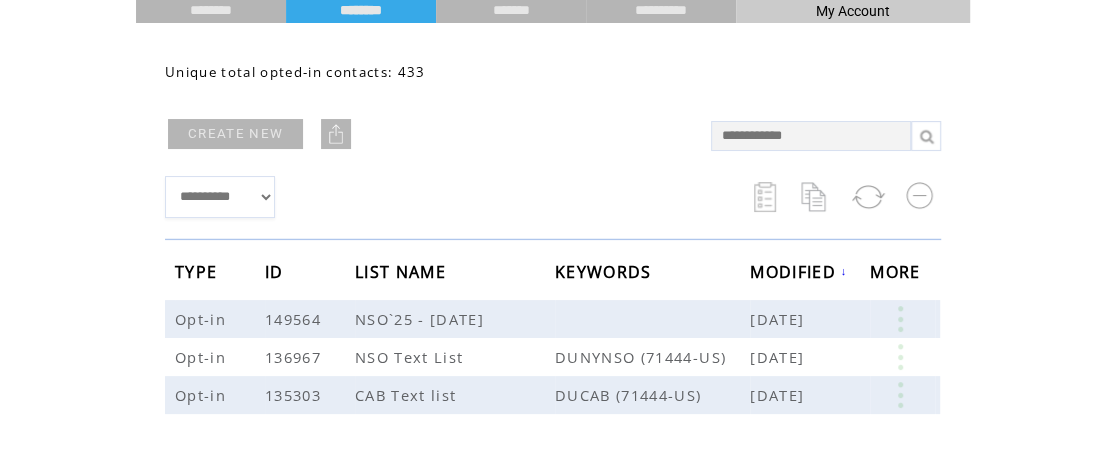 scroll, scrollTop: 79, scrollLeft: 0, axis: vertical 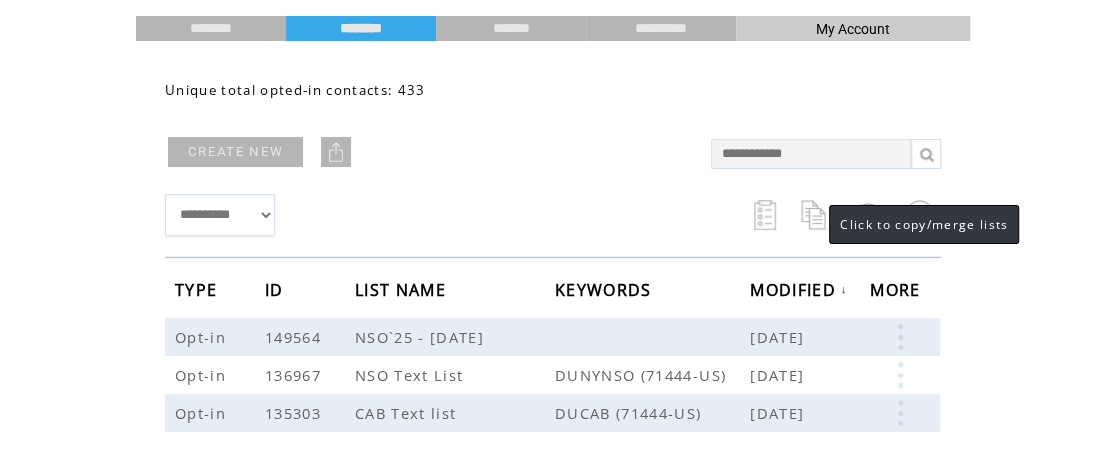click at bounding box center (816, 215) 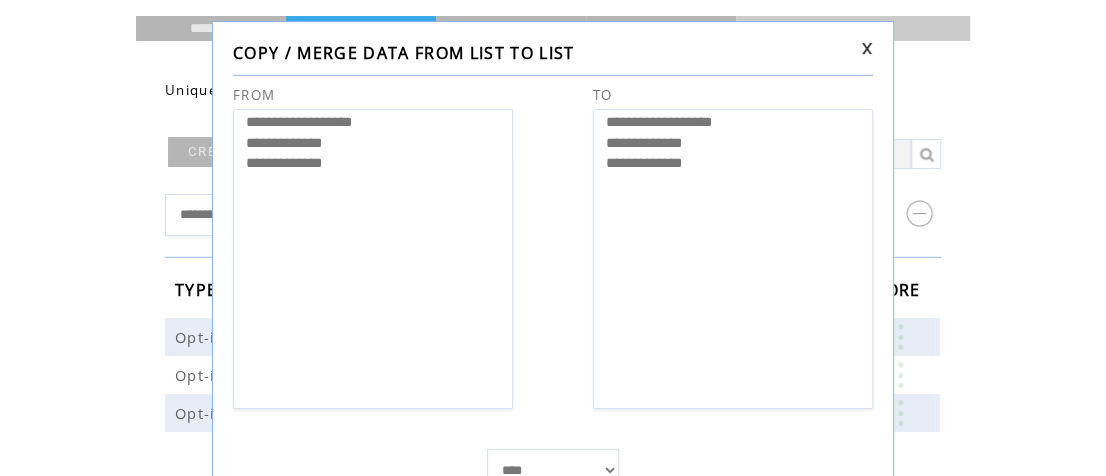 select on "******" 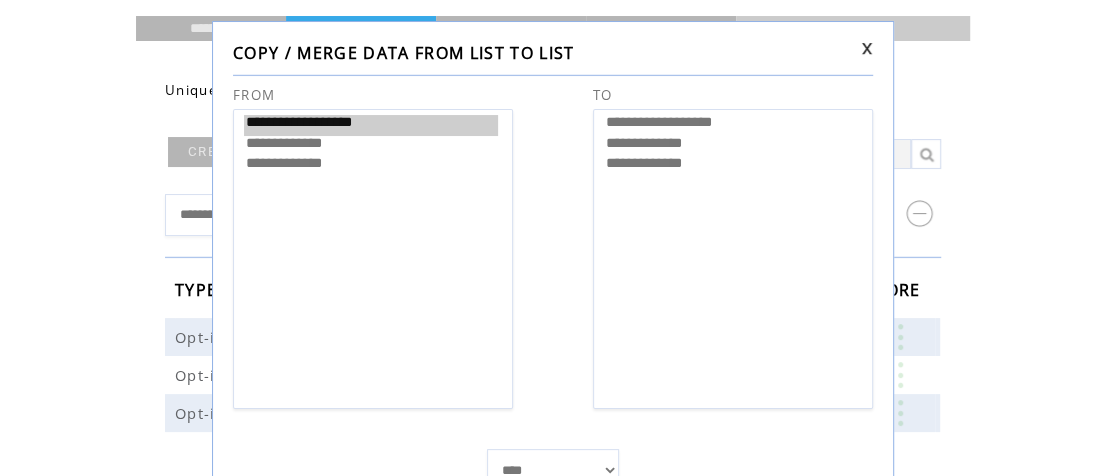 select on "******" 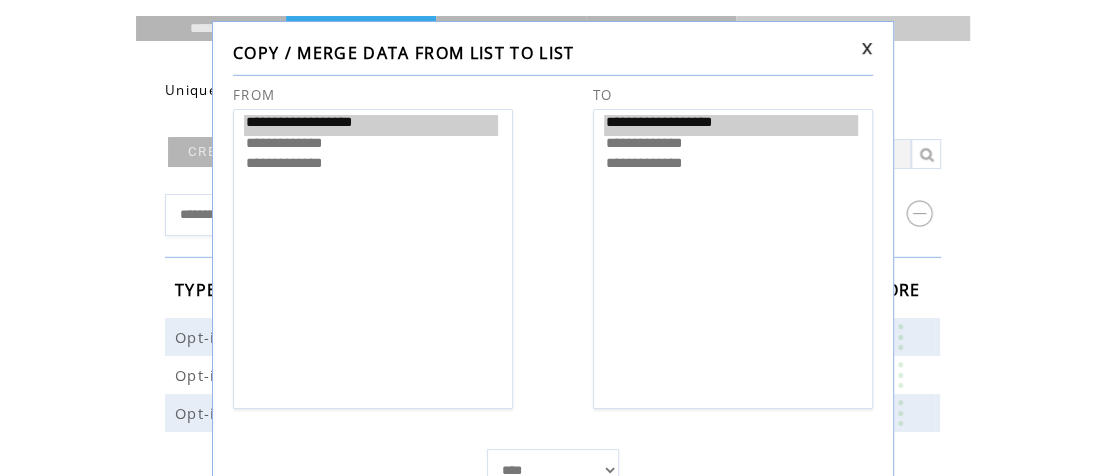 click on "**********" at bounding box center [731, 146] 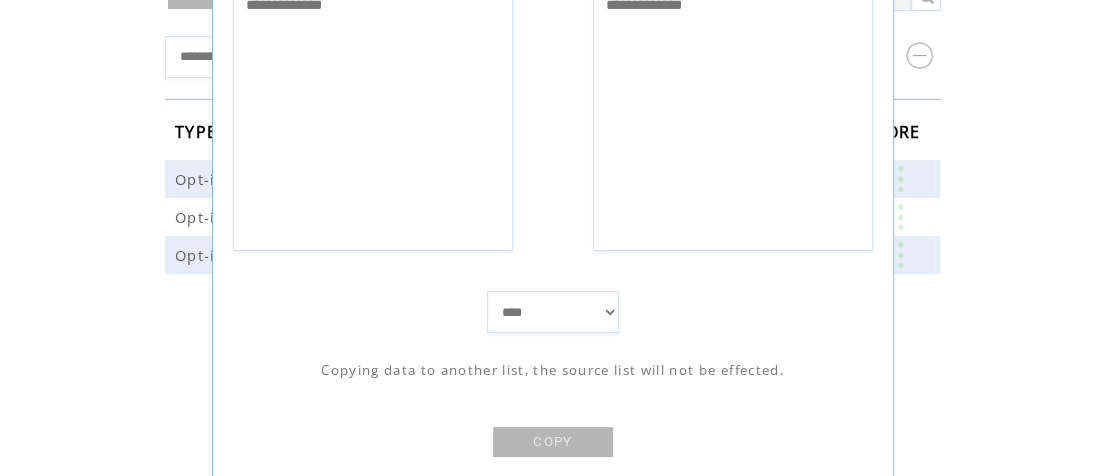scroll, scrollTop: 272, scrollLeft: 0, axis: vertical 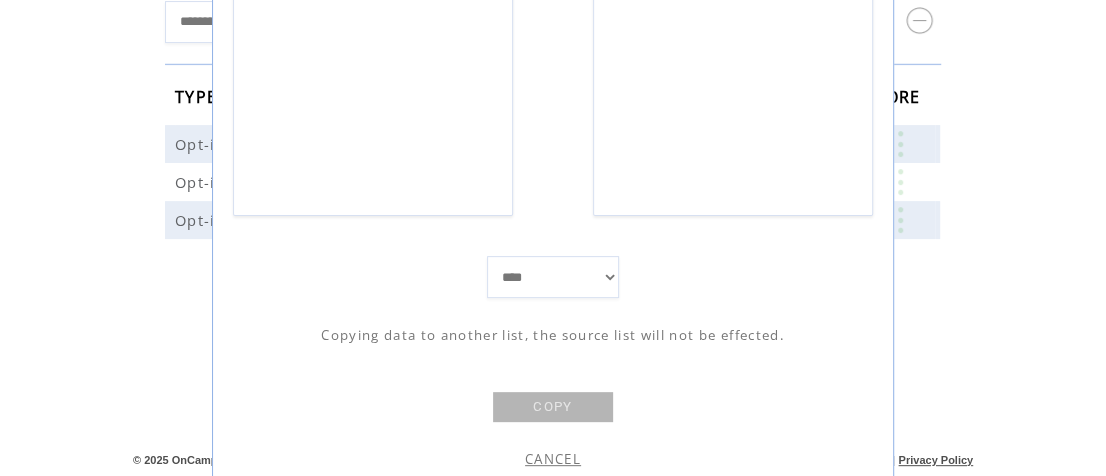 click on "**** *****" at bounding box center [553, 277] 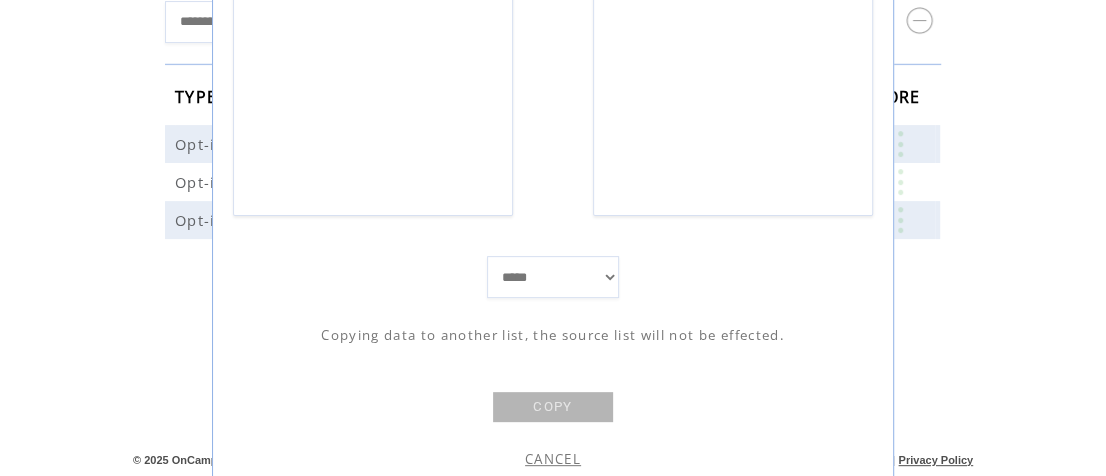 click on "**** *****" at bounding box center [553, 277] 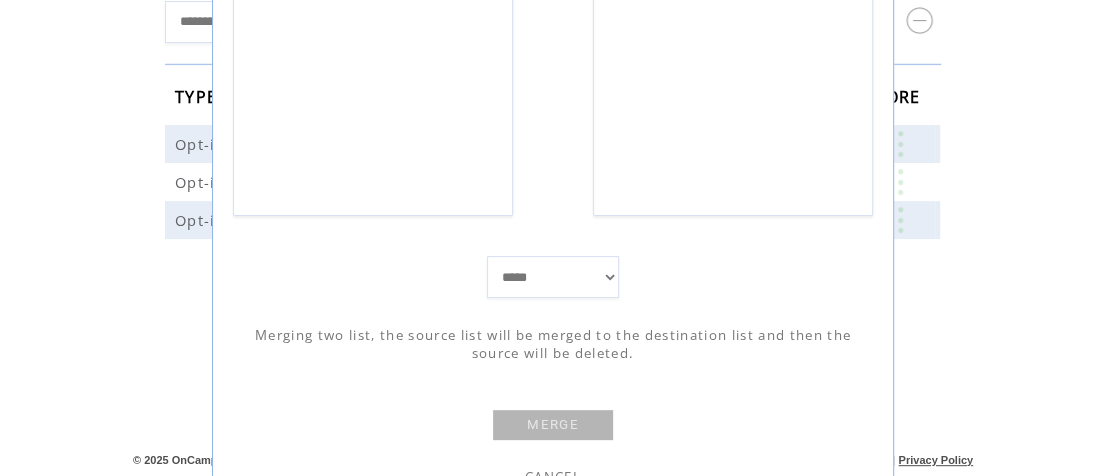click on "**** *****" at bounding box center (553, 277) 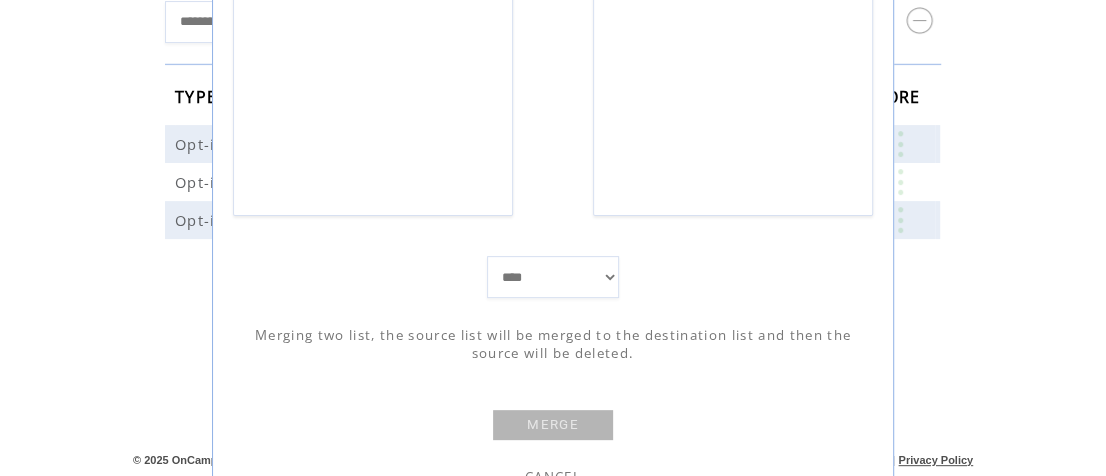 click on "**** *****" at bounding box center (553, 277) 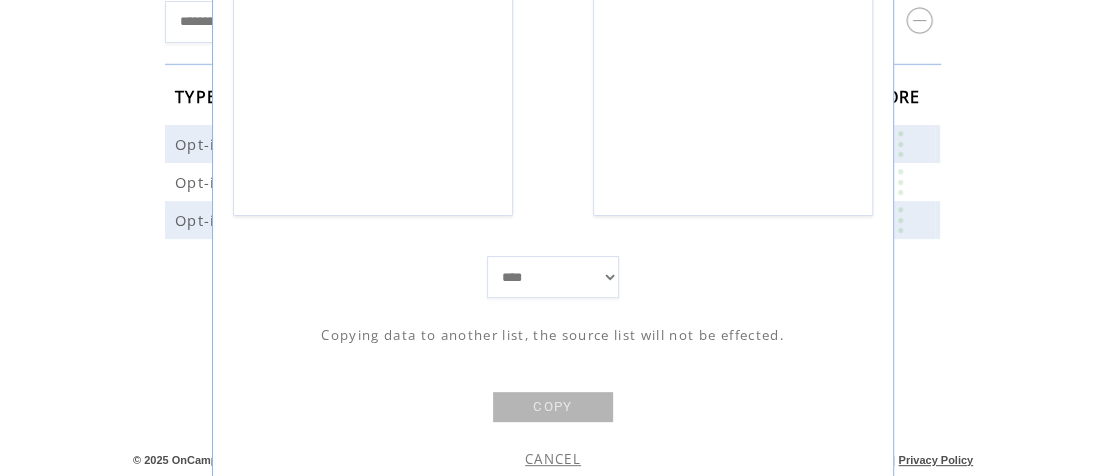 click on "COPY" at bounding box center (553, 407) 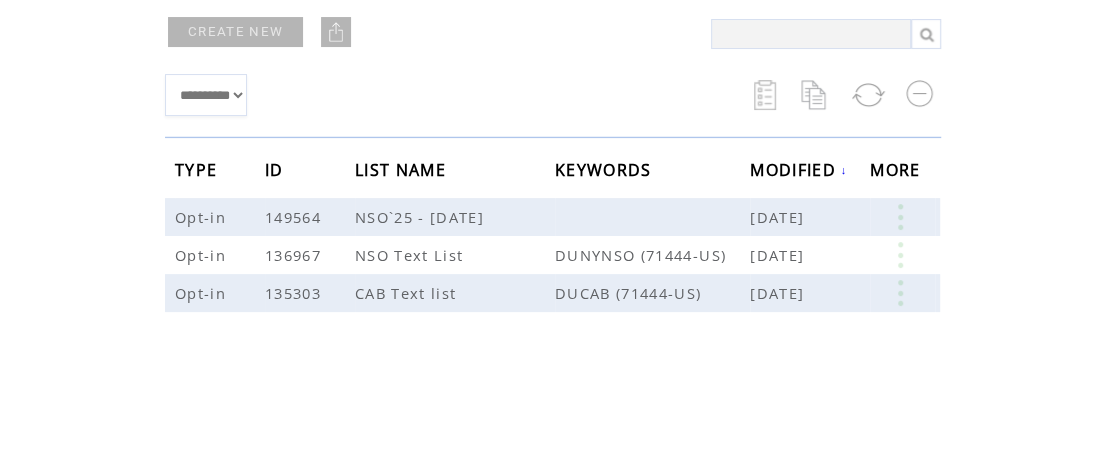 scroll, scrollTop: 195, scrollLeft: 0, axis: vertical 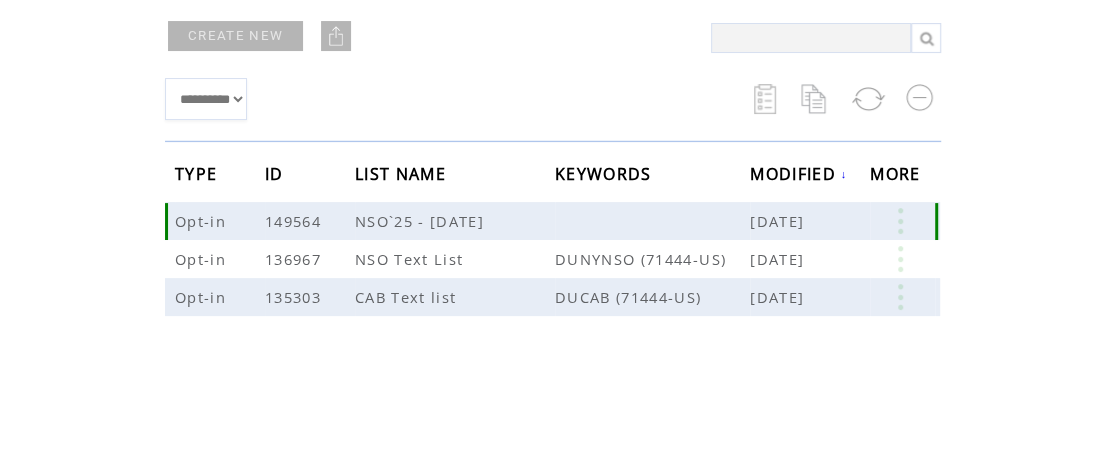 click at bounding box center (900, 221) 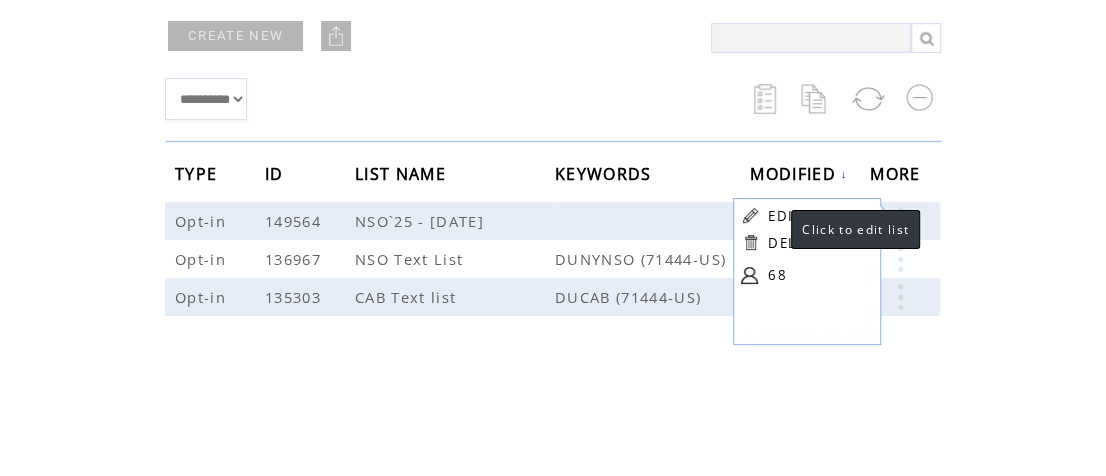 click on "EDIT" at bounding box center (784, 216) 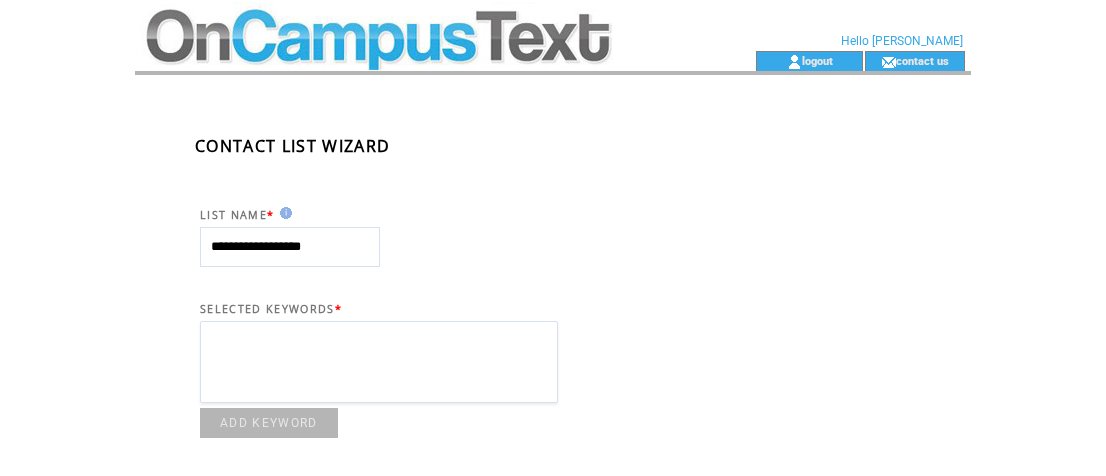scroll, scrollTop: 0, scrollLeft: 0, axis: both 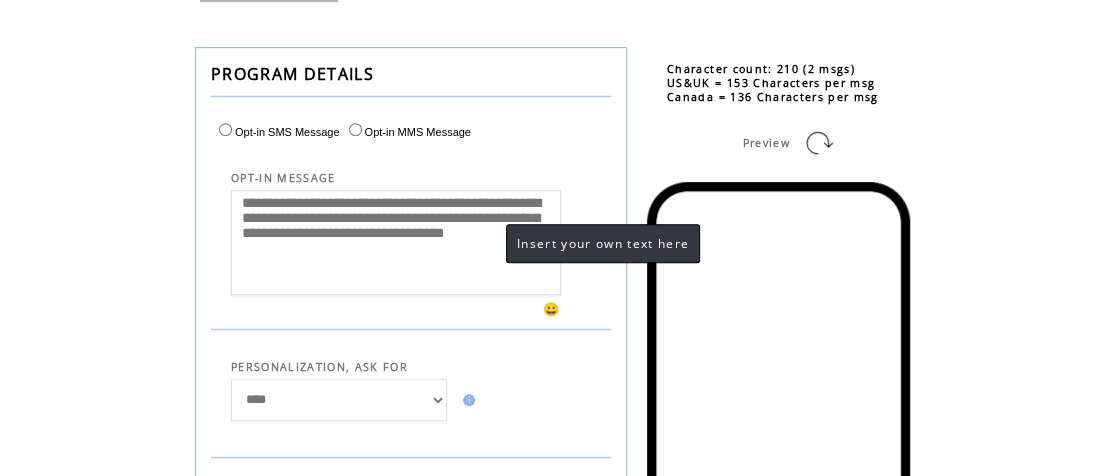 click on "**********" at bounding box center [396, 242] 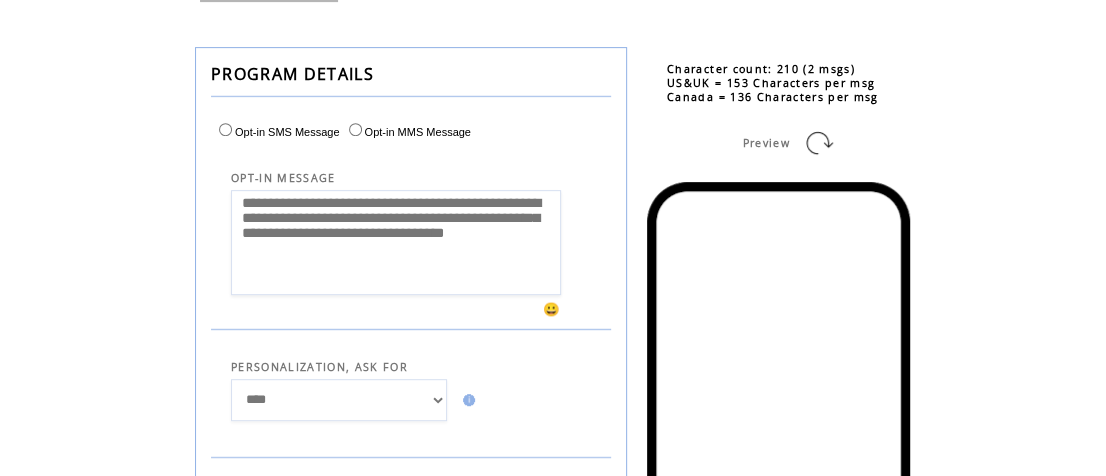 drag, startPoint x: 512, startPoint y: 294, endPoint x: 191, endPoint y: 215, distance: 330.57828 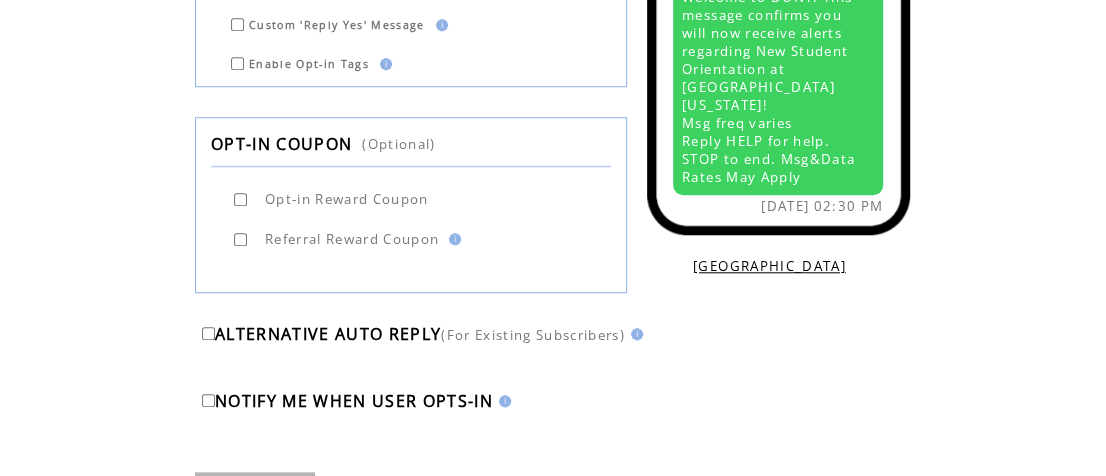 scroll, scrollTop: 1000, scrollLeft: 0, axis: vertical 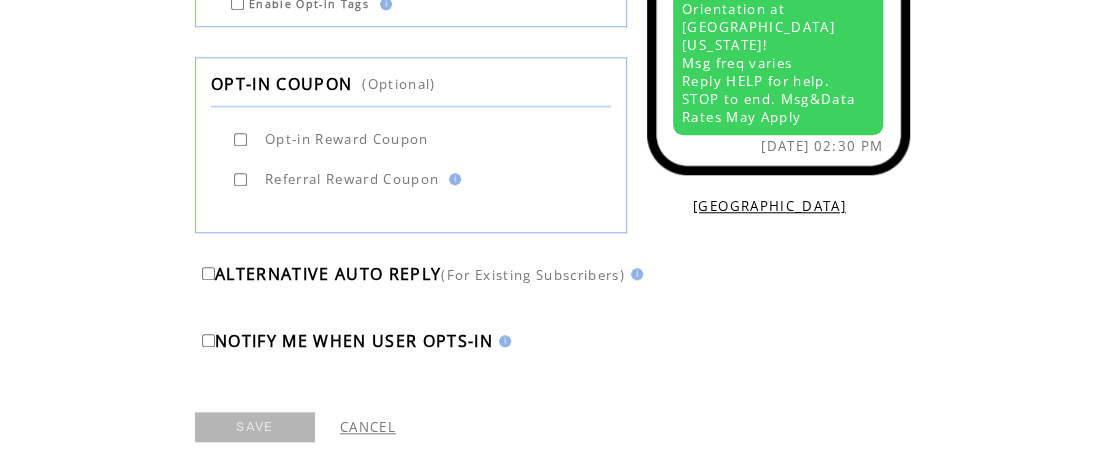 click on "CANCEL" at bounding box center [368, 427] 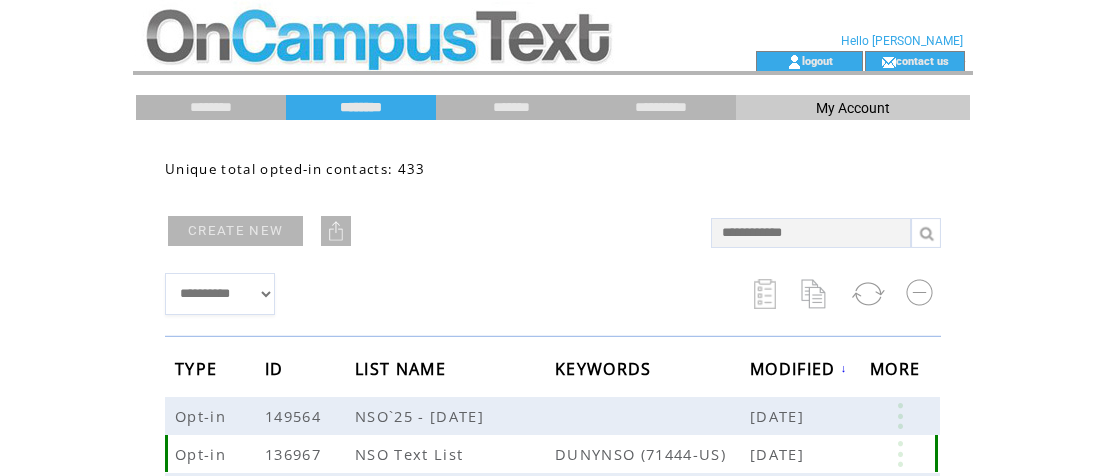scroll, scrollTop: 0, scrollLeft: 0, axis: both 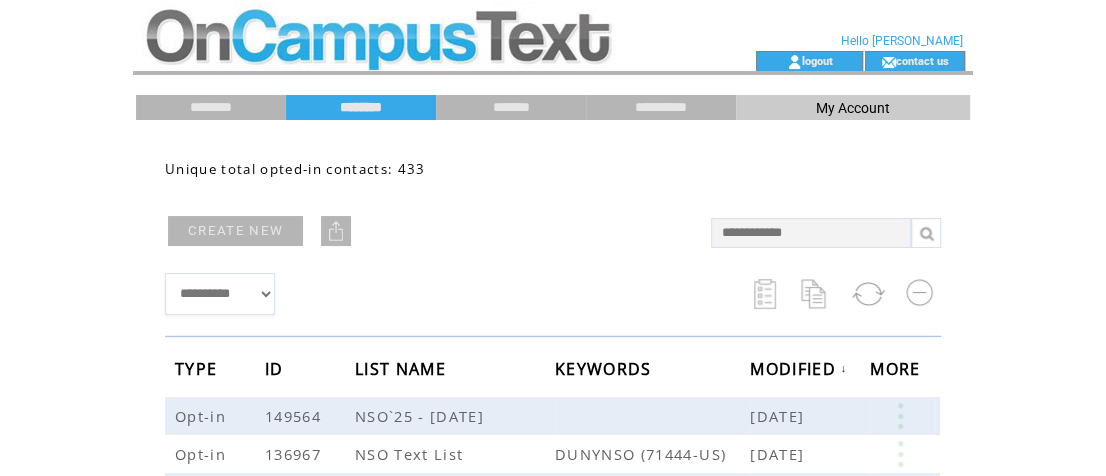 click on "CREATE NEW" at bounding box center [235, 231] 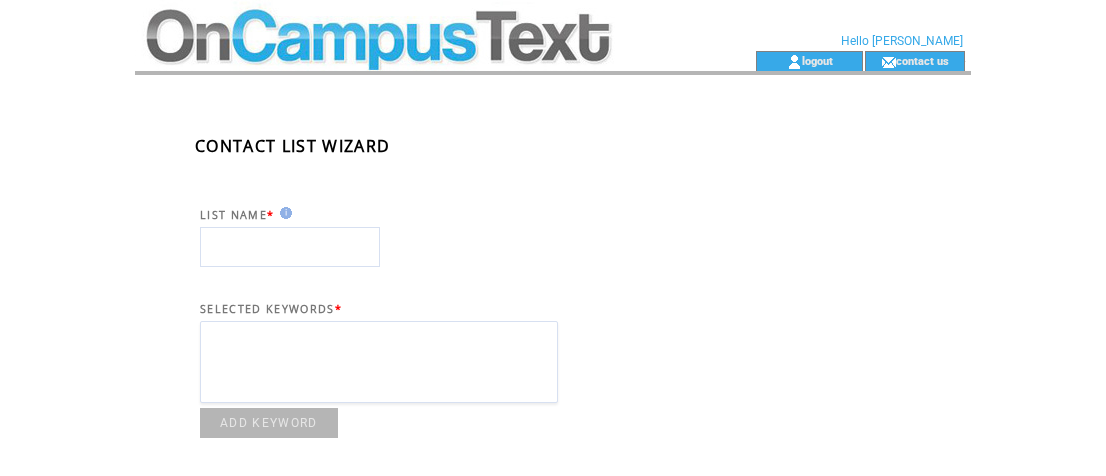 scroll, scrollTop: 0, scrollLeft: 0, axis: both 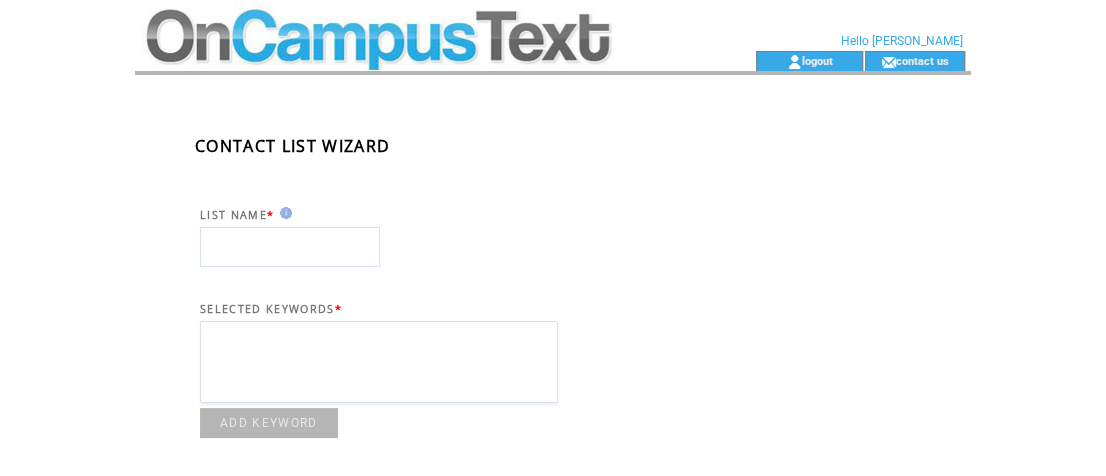 click at bounding box center [290, 247] 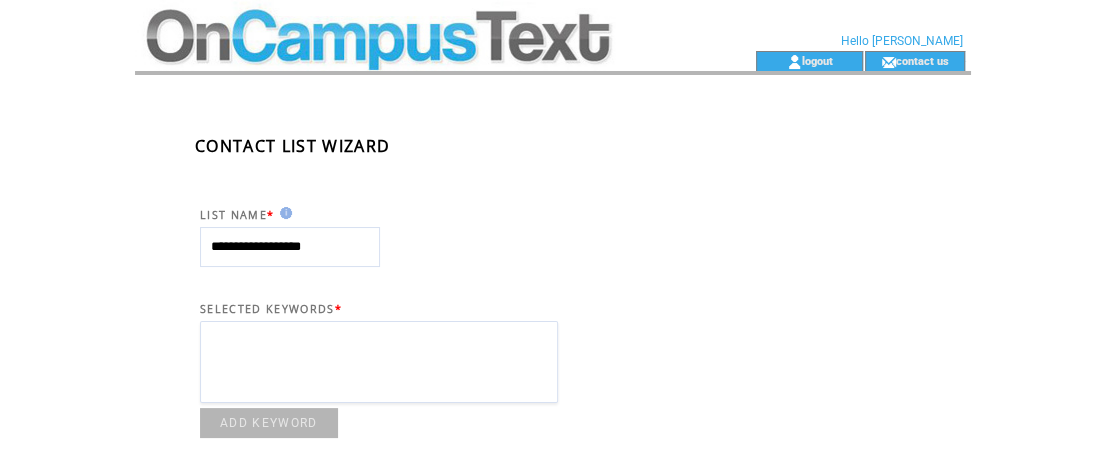 click on "**********" at bounding box center (290, 247) 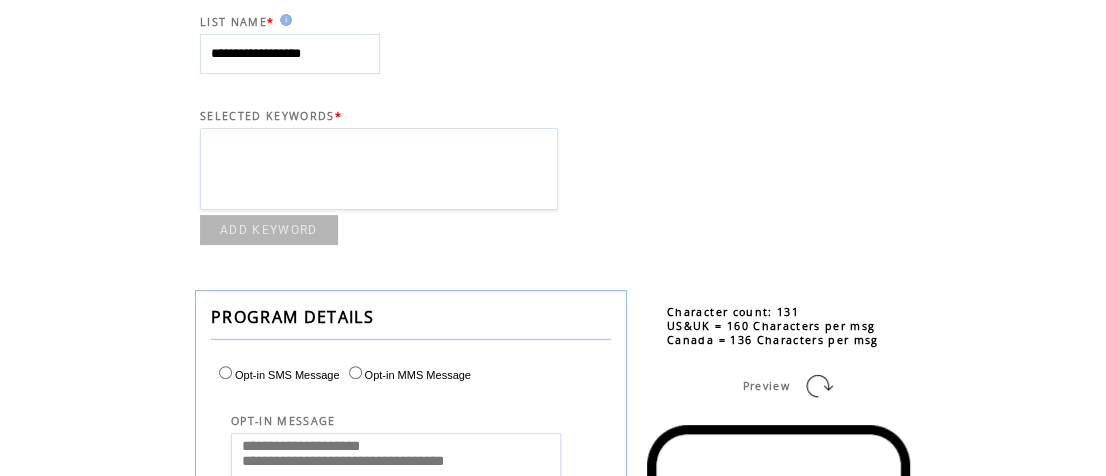 scroll, scrollTop: 195, scrollLeft: 0, axis: vertical 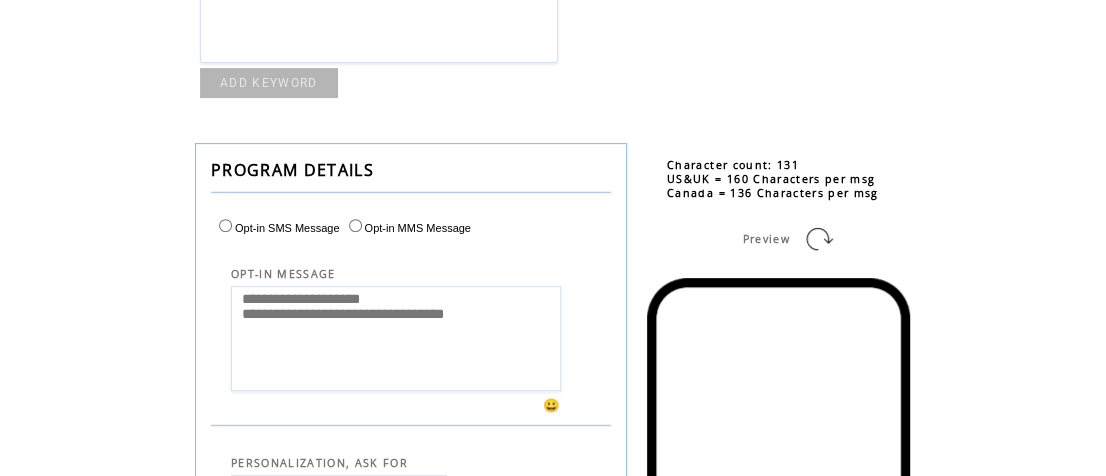 click on "**********" at bounding box center [396, 338] 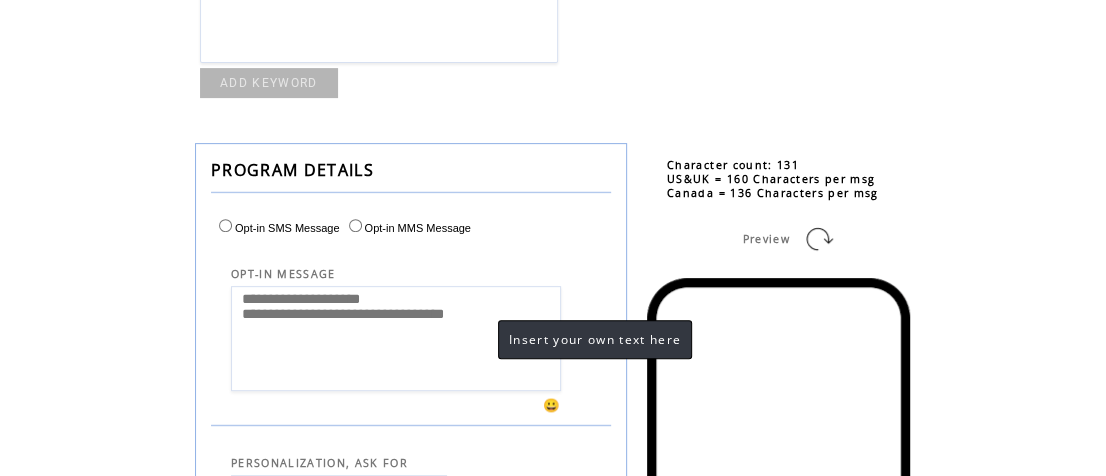 click on "**********" at bounding box center (396, 338) 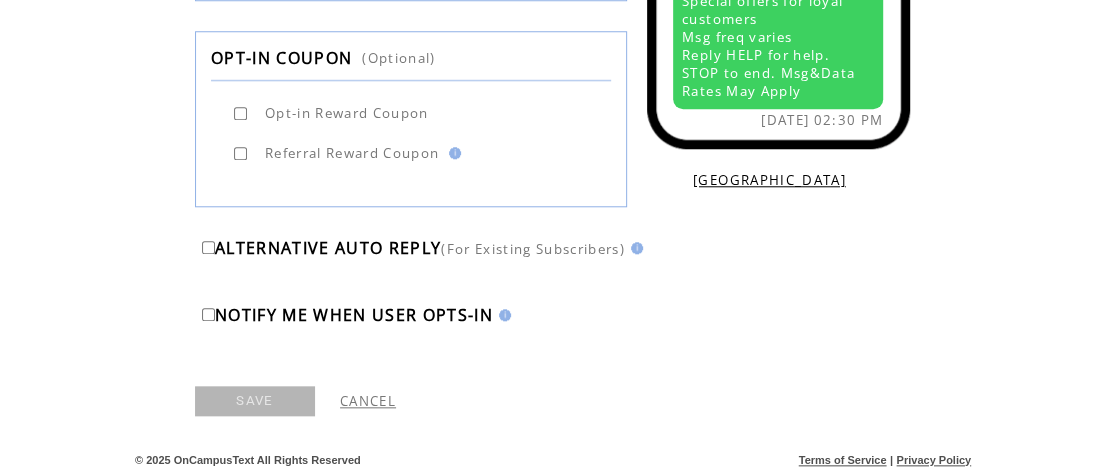 scroll, scrollTop: 1057, scrollLeft: 0, axis: vertical 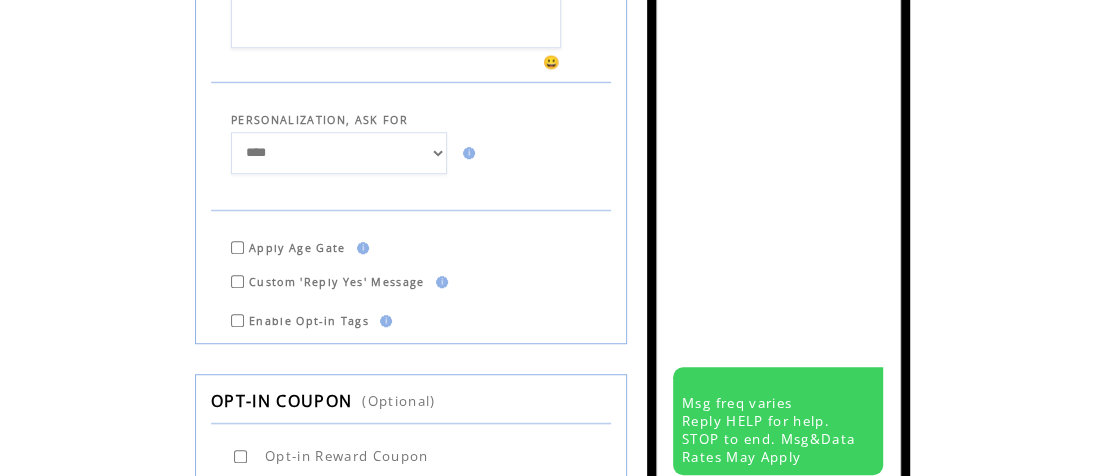 click at bounding box center (396, 7) 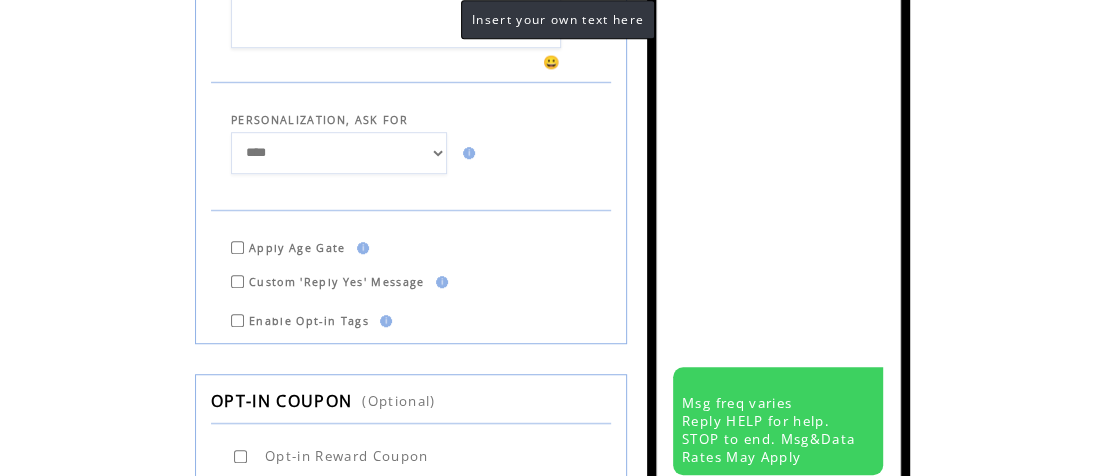 scroll, scrollTop: 659, scrollLeft: 0, axis: vertical 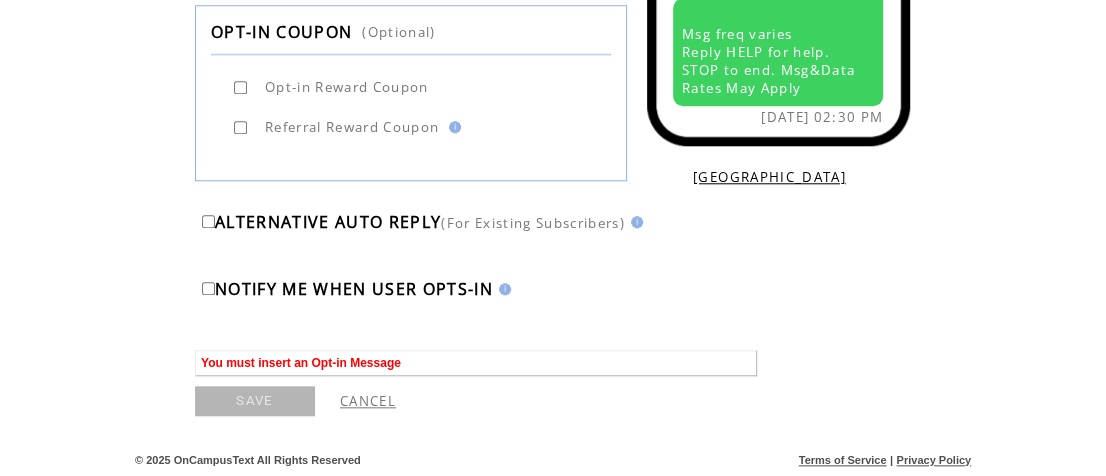 type on "*" 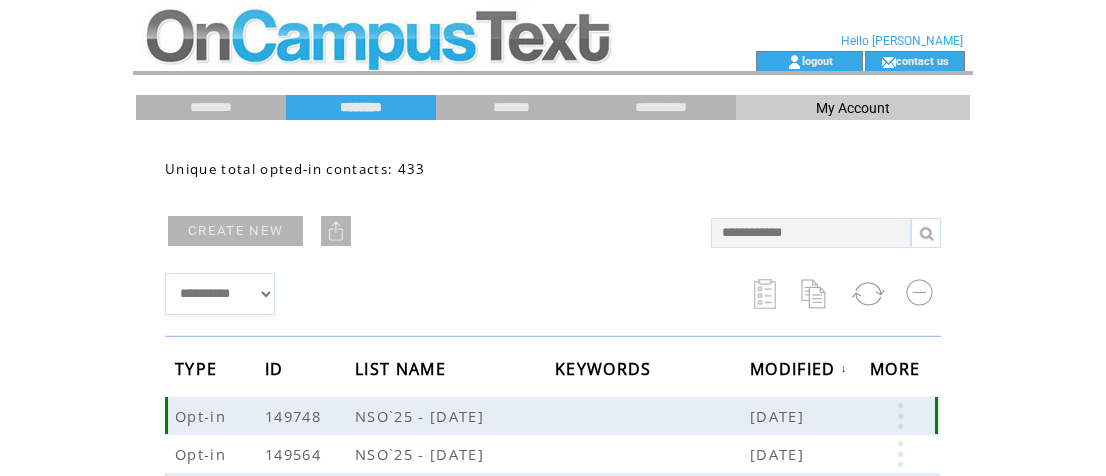 scroll, scrollTop: 0, scrollLeft: 0, axis: both 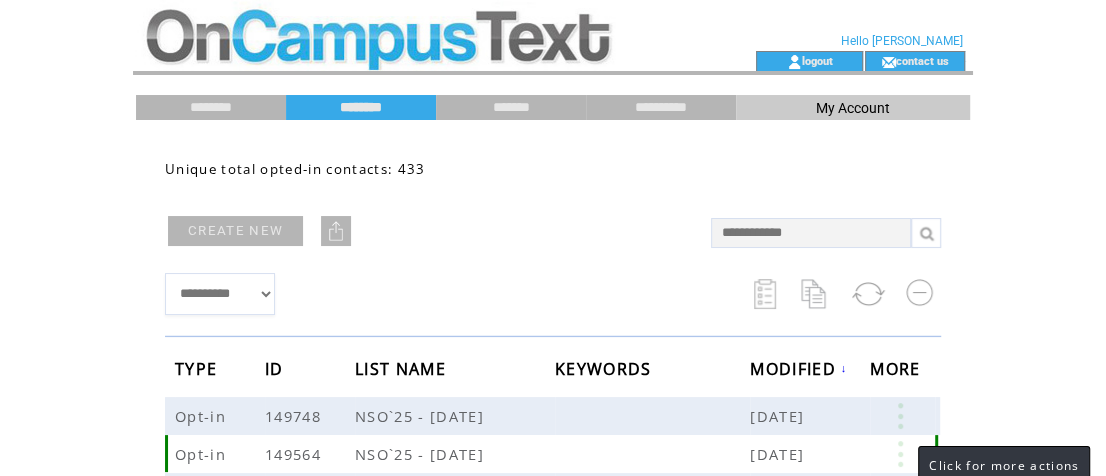 click at bounding box center [900, 454] 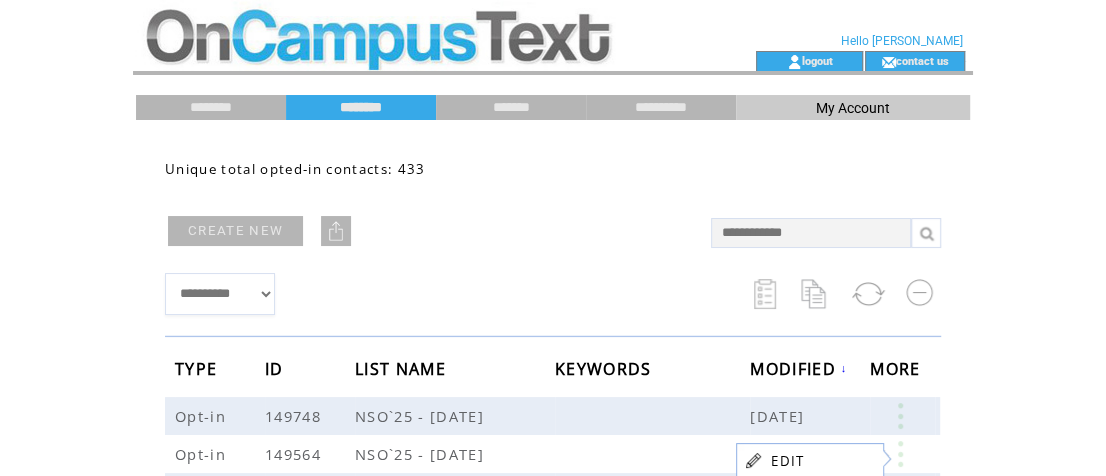 click at bounding box center (753, 460) 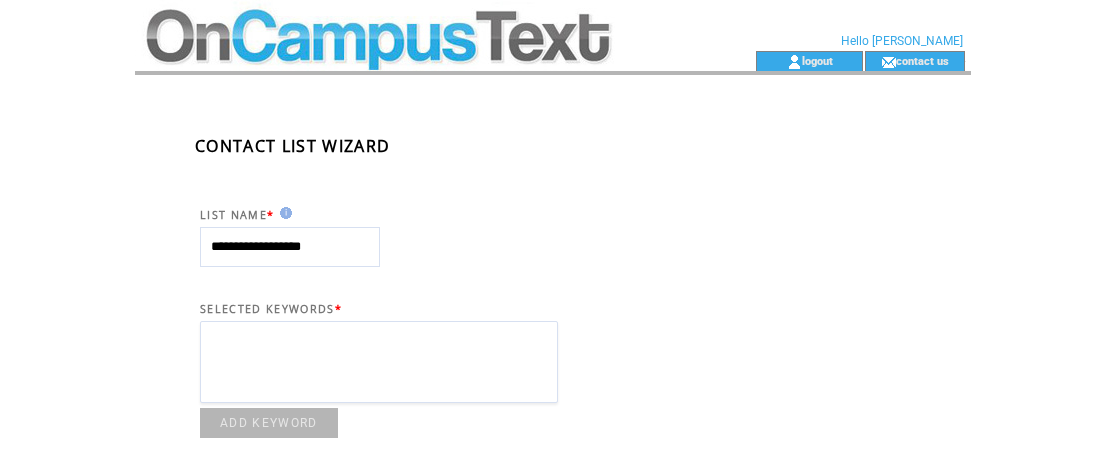scroll, scrollTop: 0, scrollLeft: 0, axis: both 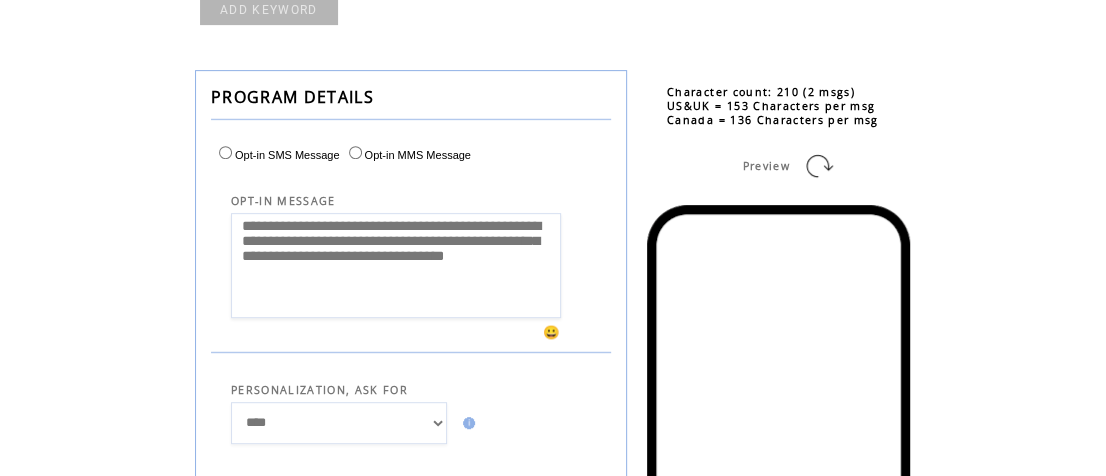 click on "**********" at bounding box center (396, 265) 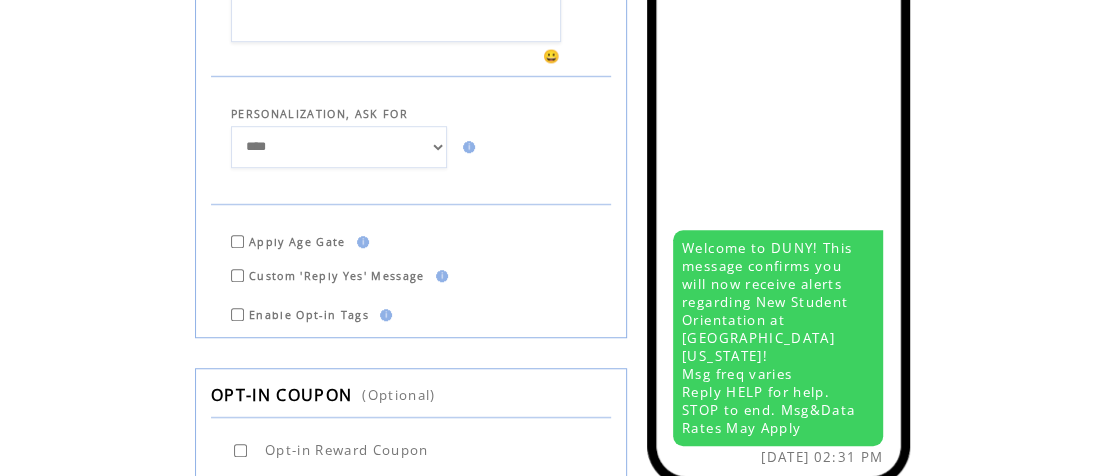 scroll, scrollTop: 1057, scrollLeft: 0, axis: vertical 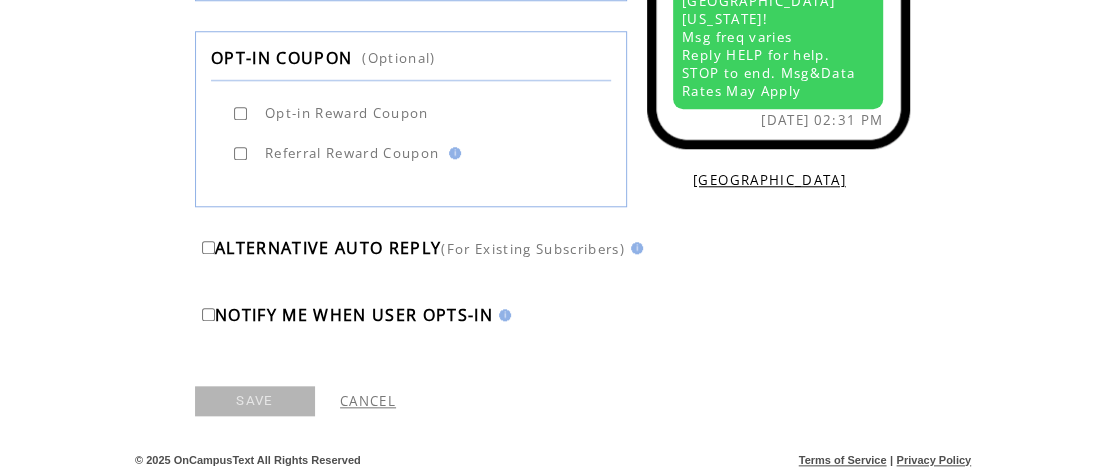 click on "CANCEL" at bounding box center [368, 401] 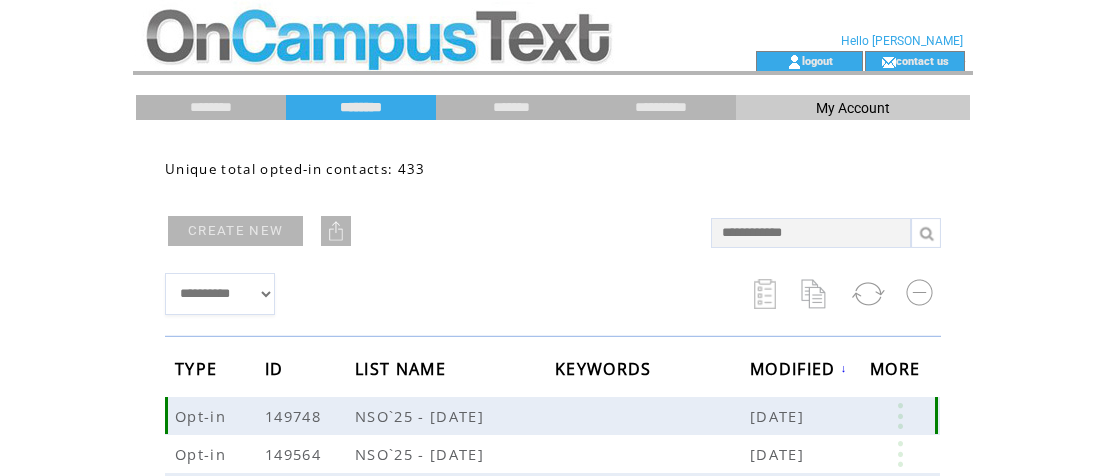 scroll, scrollTop: 0, scrollLeft: 0, axis: both 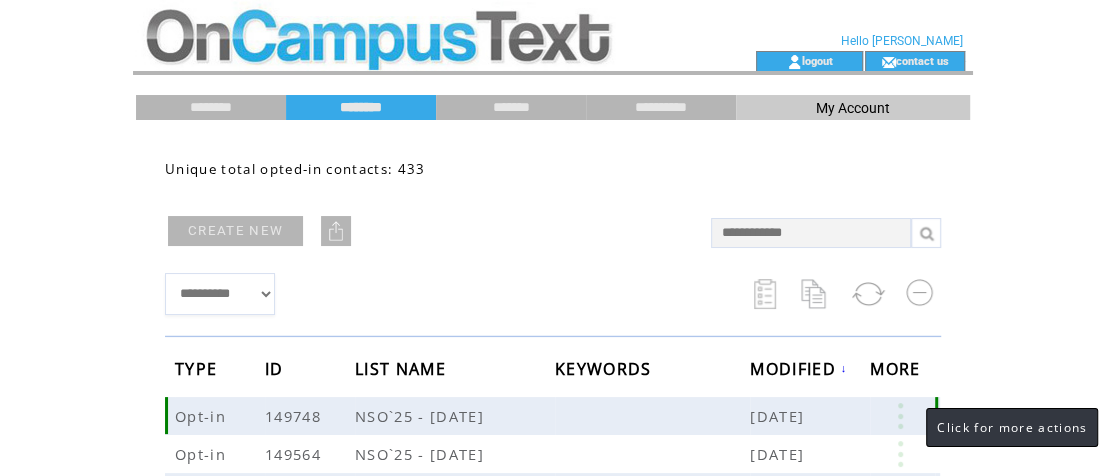 click at bounding box center (900, 416) 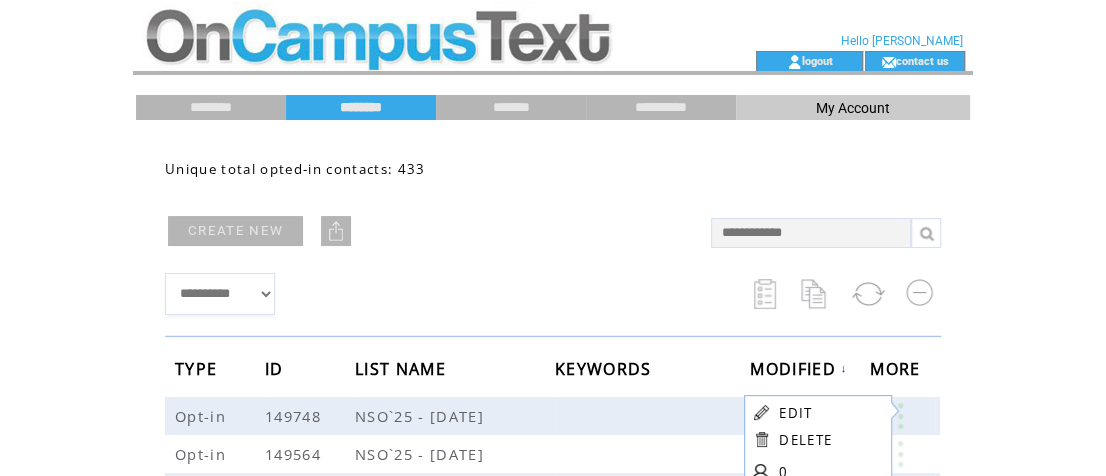 click on "EDIT" at bounding box center (795, 413) 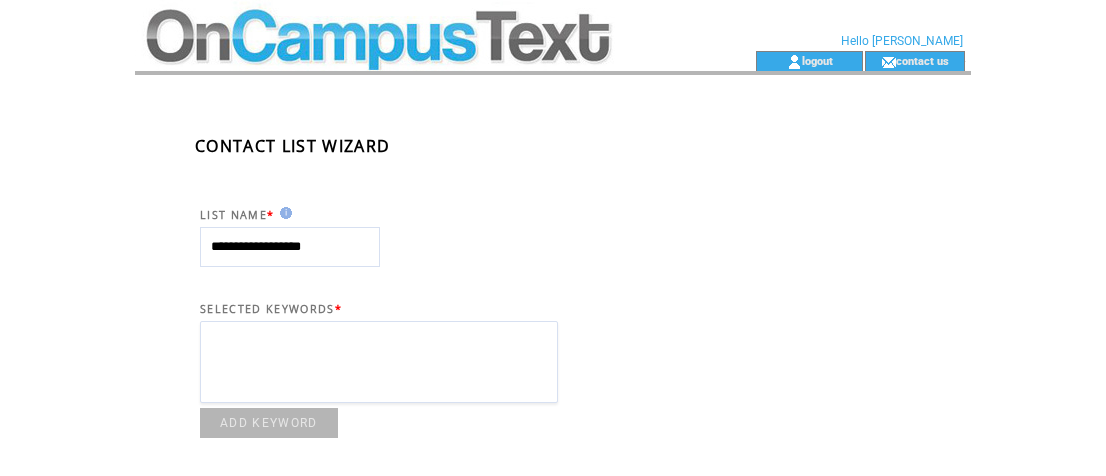 scroll, scrollTop: 0, scrollLeft: 0, axis: both 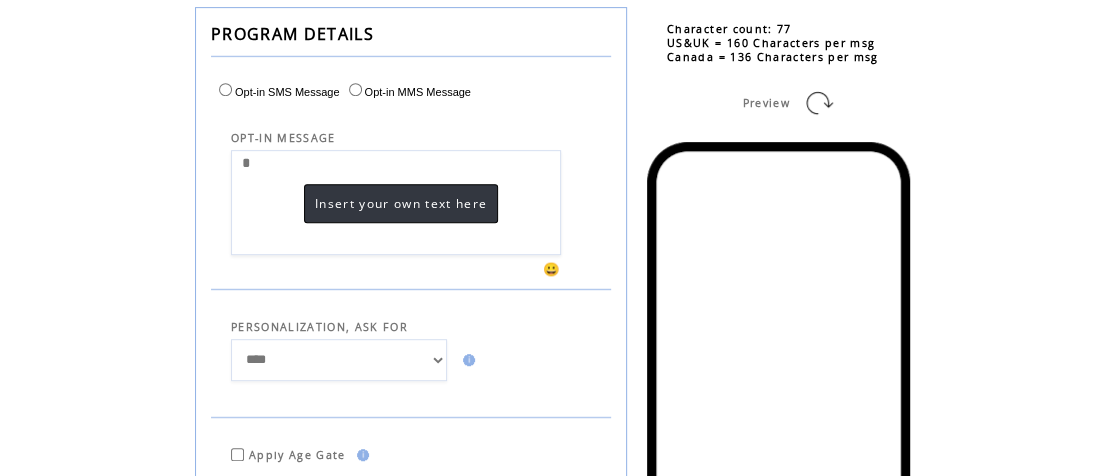 click on "*" at bounding box center (396, 202) 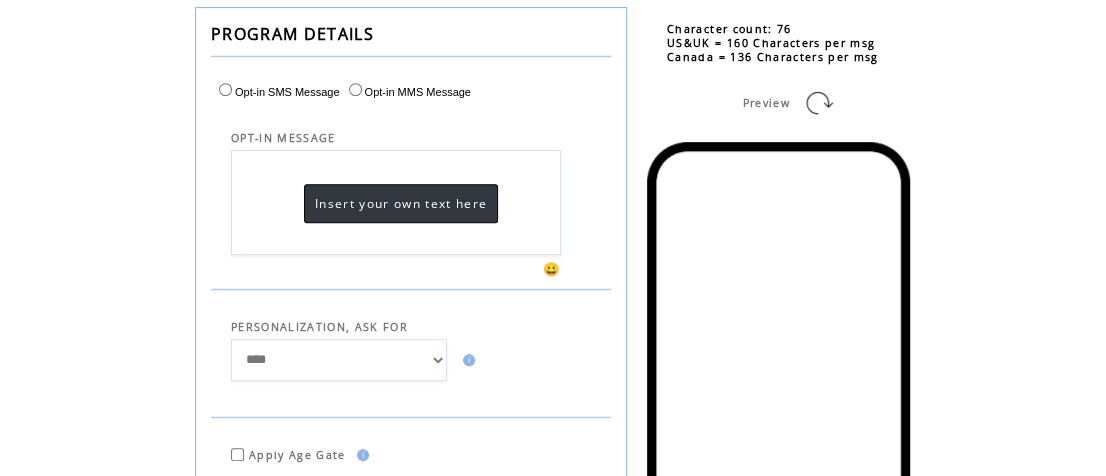 paste on "**********" 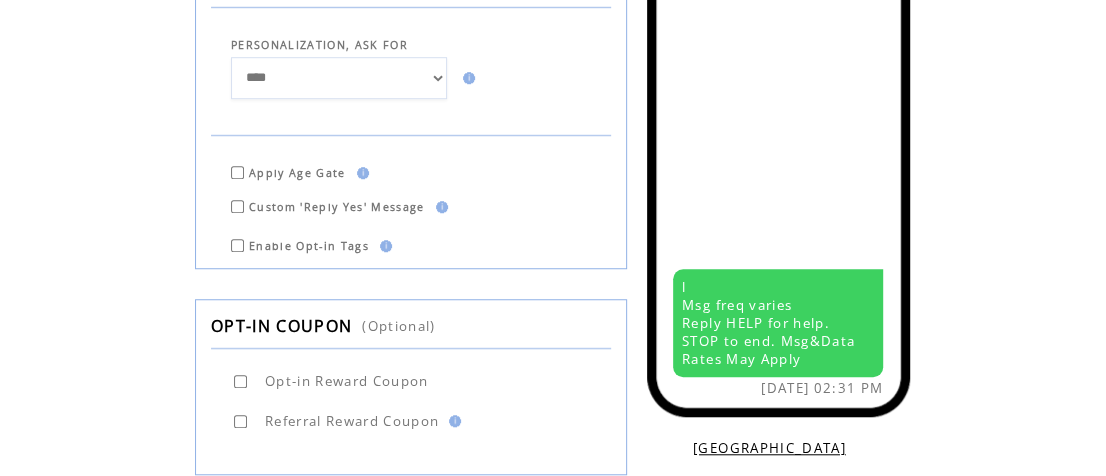 scroll, scrollTop: 737, scrollLeft: 0, axis: vertical 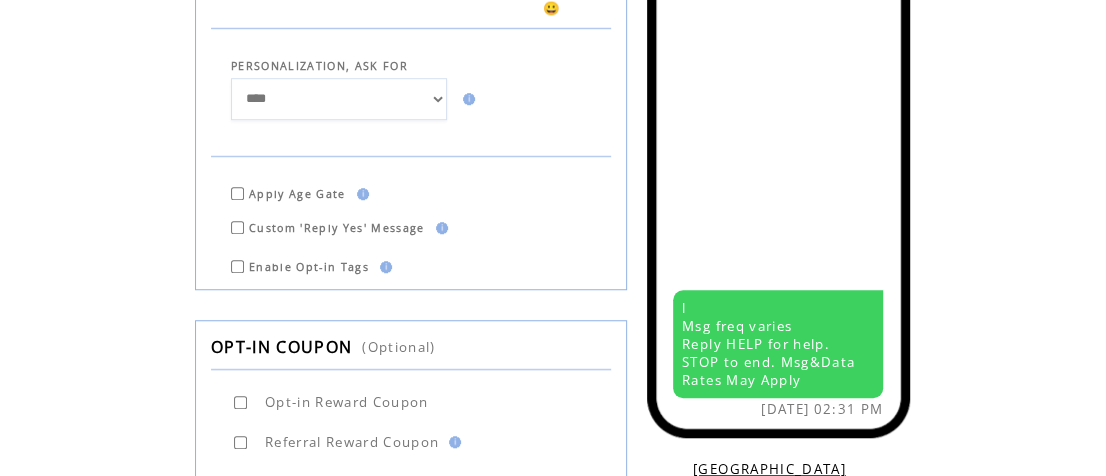 type on "**********" 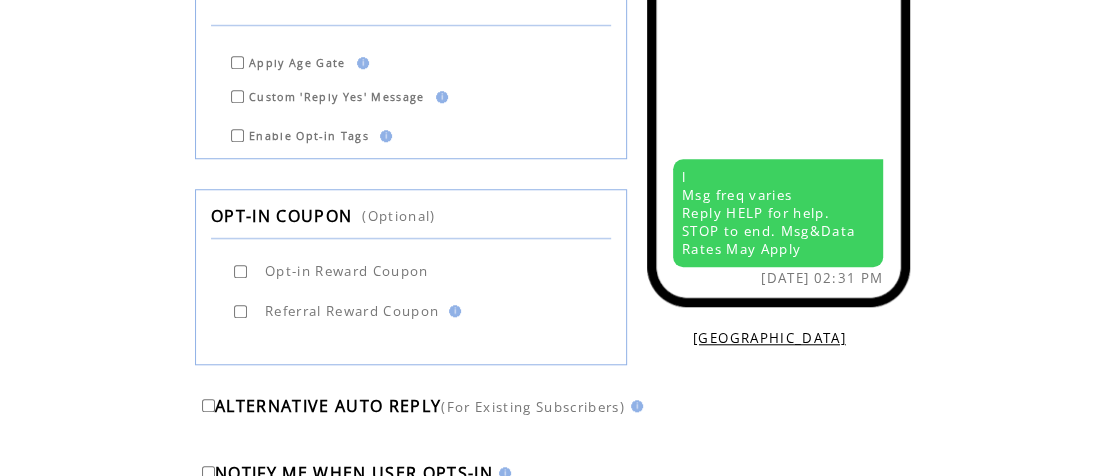 scroll, scrollTop: 882, scrollLeft: 0, axis: vertical 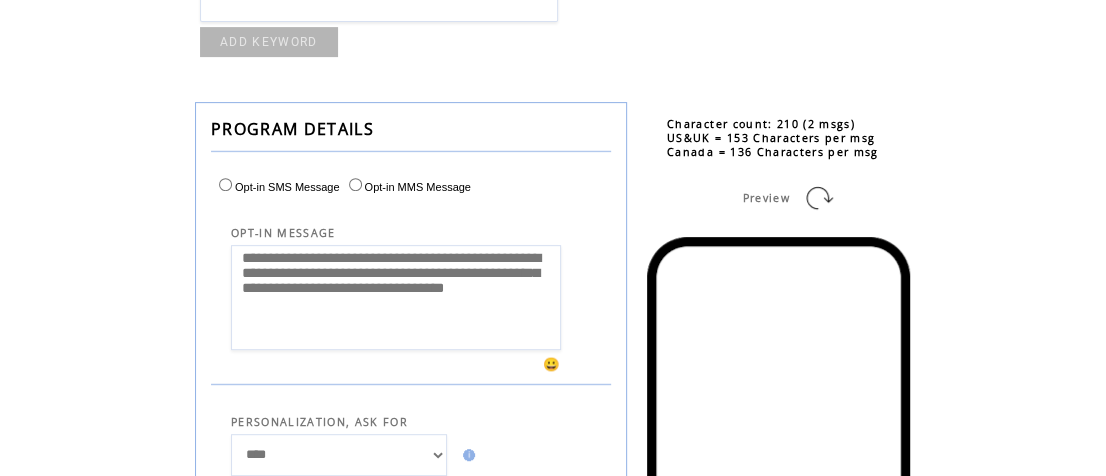 click at bounding box center (819, 198) 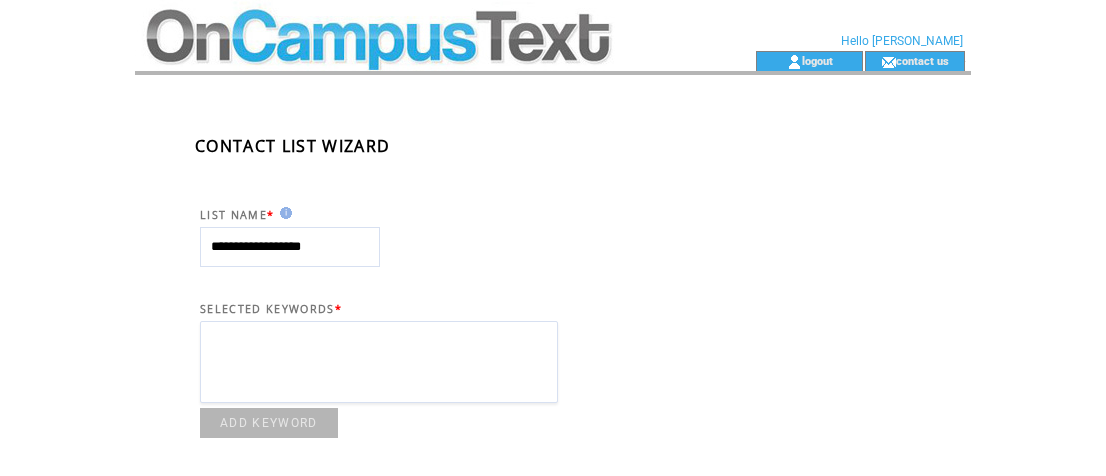 scroll, scrollTop: 0, scrollLeft: 0, axis: both 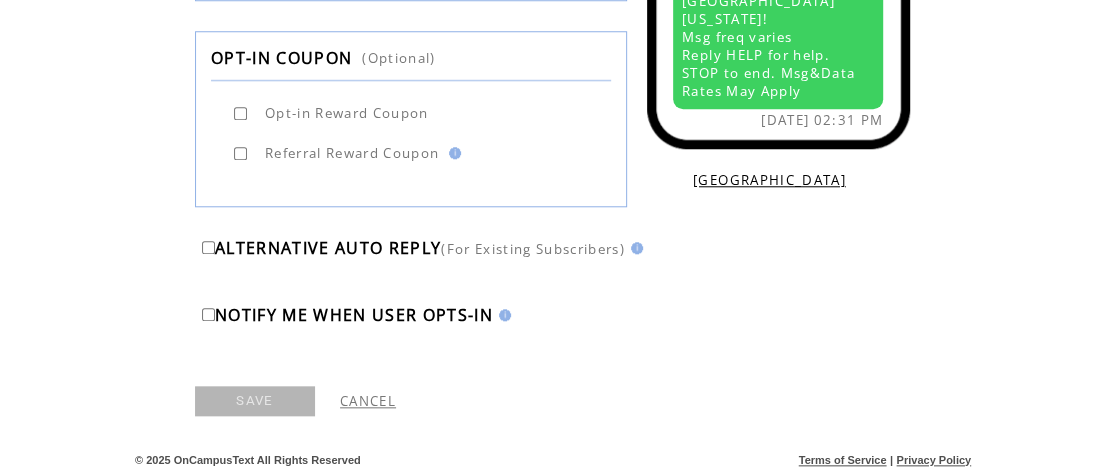 click on "SAVE" at bounding box center (255, 401) 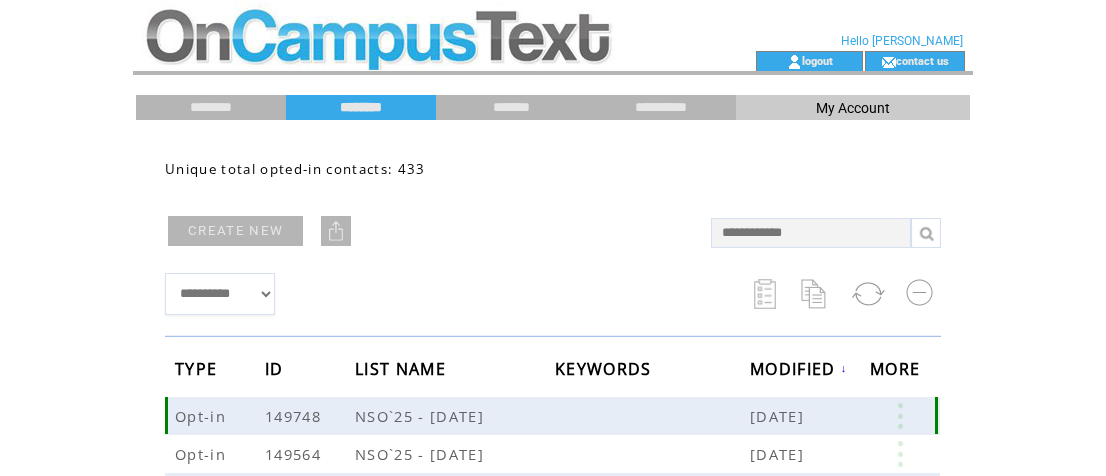 scroll, scrollTop: 0, scrollLeft: 0, axis: both 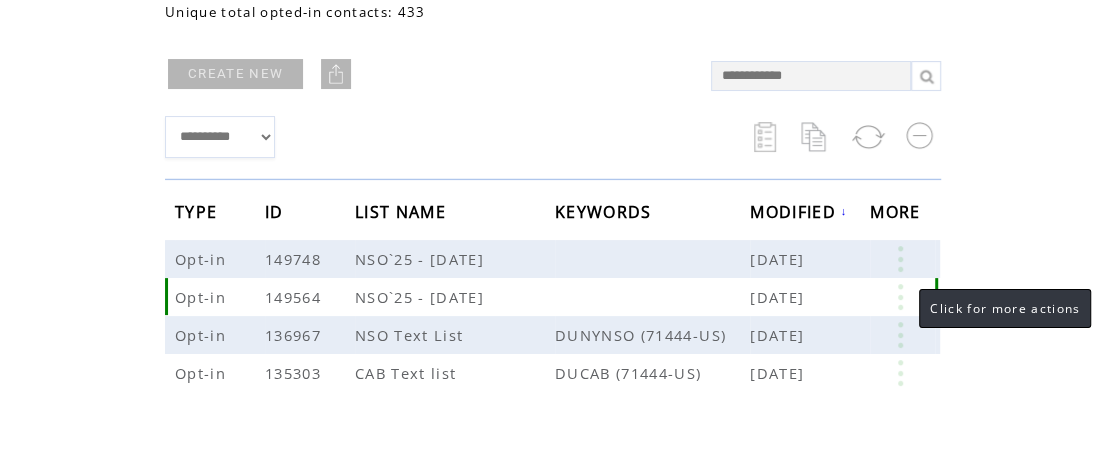 click at bounding box center (900, 297) 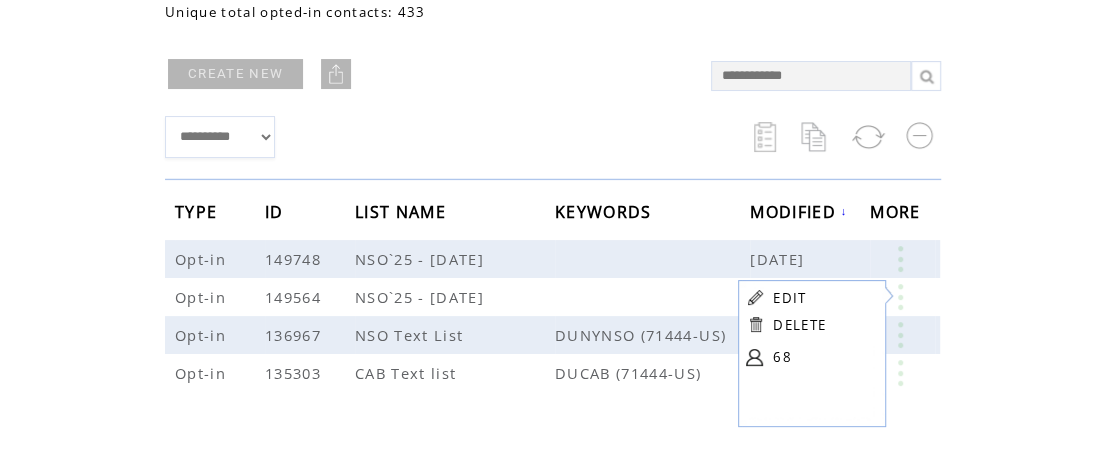 click on "**********" 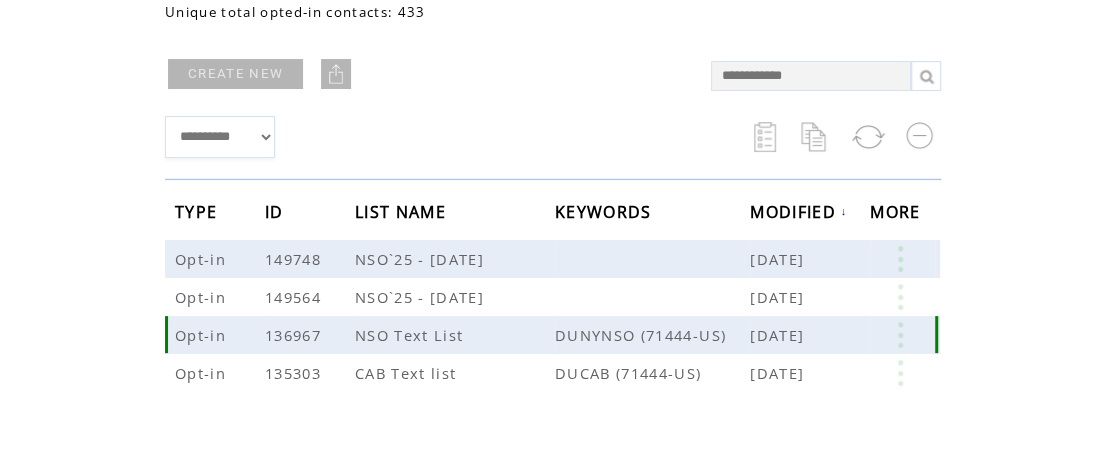 click at bounding box center [900, 335] 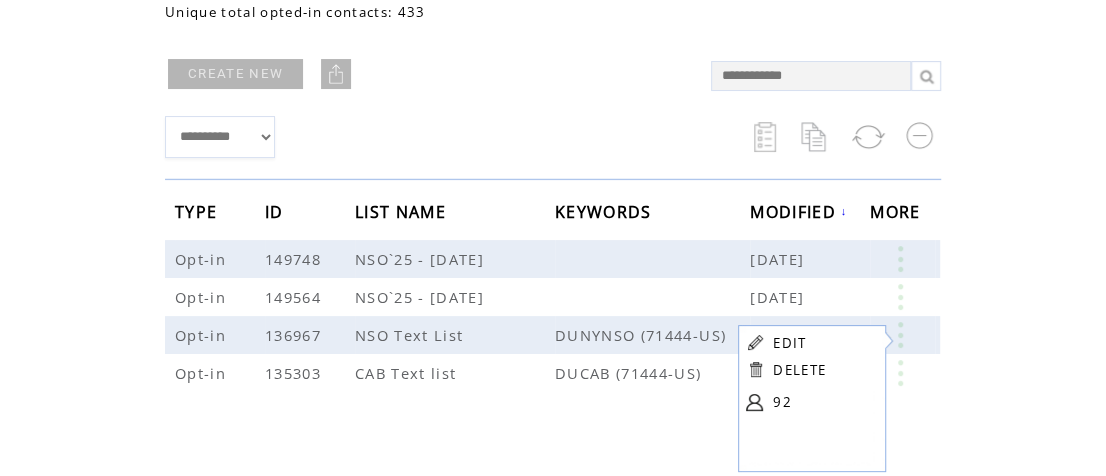 click on "**********" 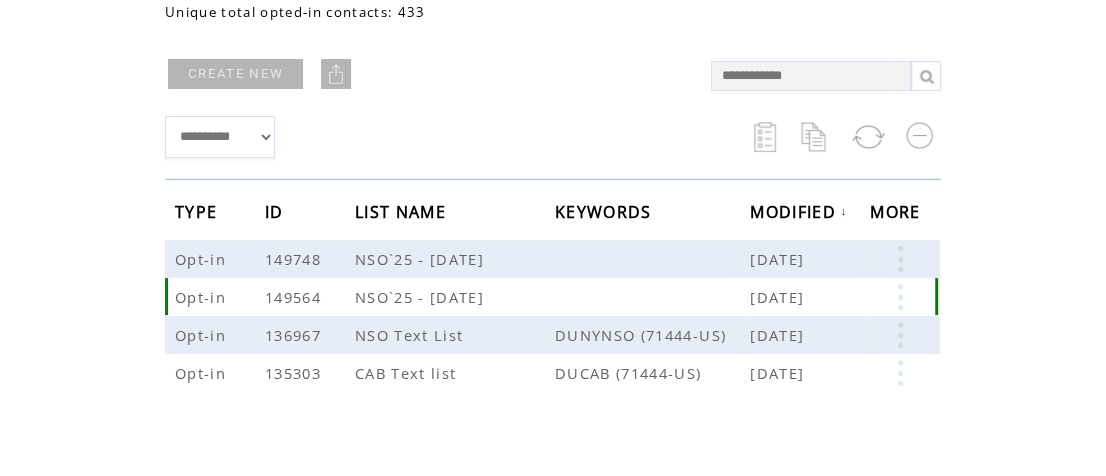 click at bounding box center [900, 297] 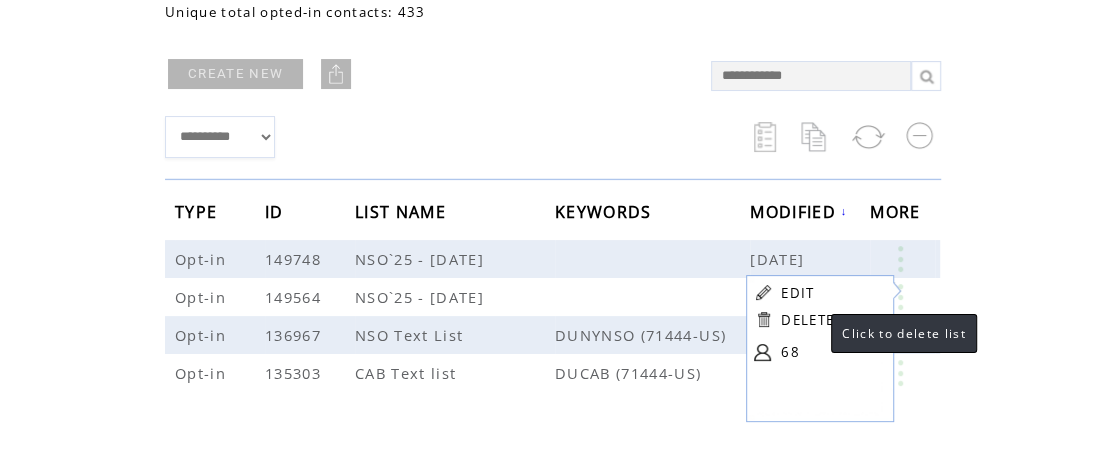 click on "DELETE" at bounding box center [807, 320] 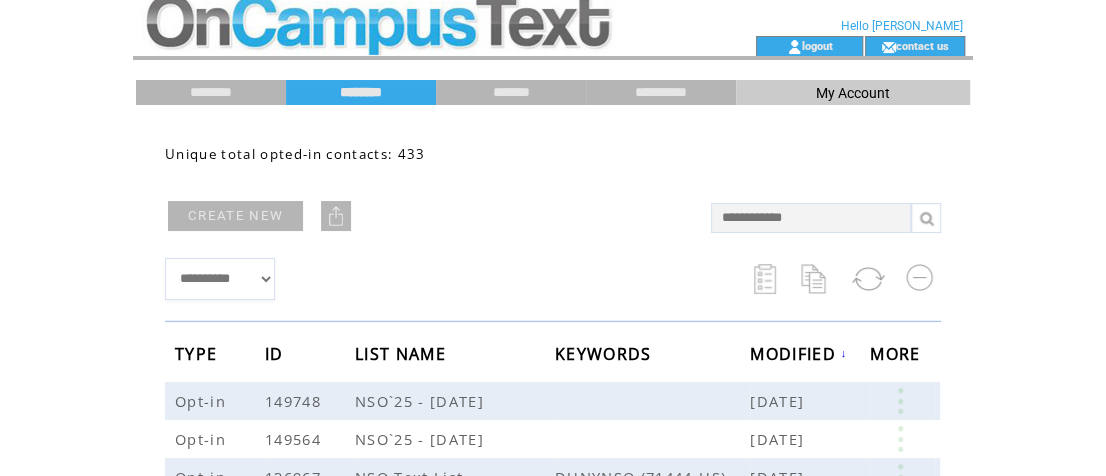 scroll, scrollTop: 13, scrollLeft: 0, axis: vertical 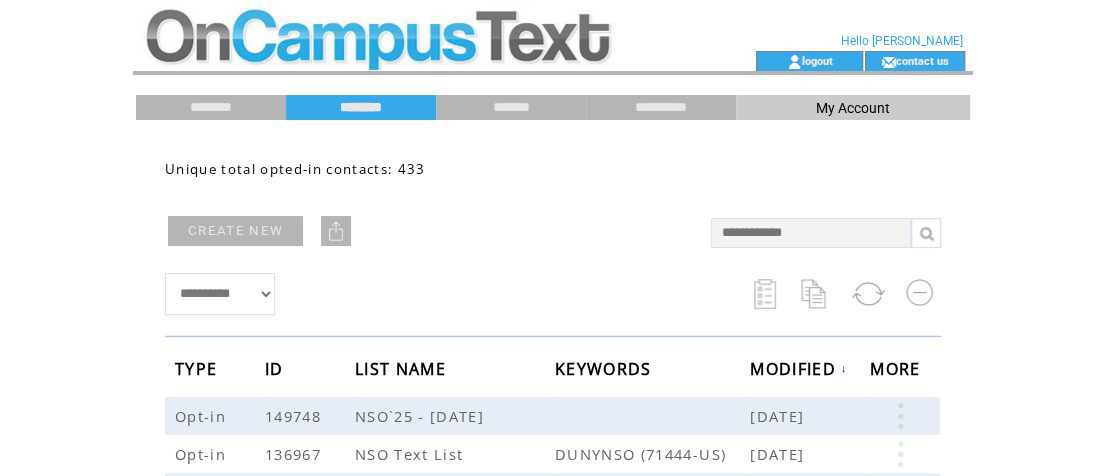 click at bounding box center [336, 231] 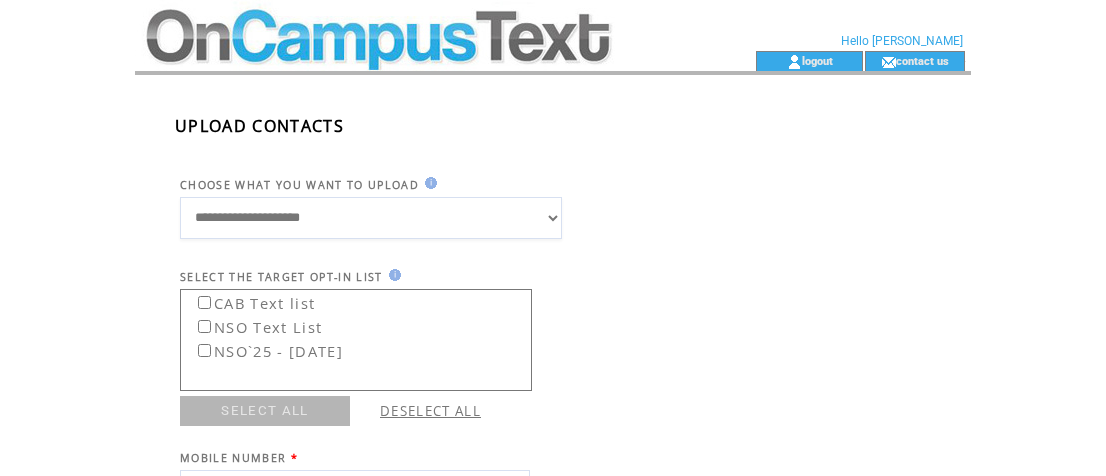 scroll, scrollTop: 0, scrollLeft: 0, axis: both 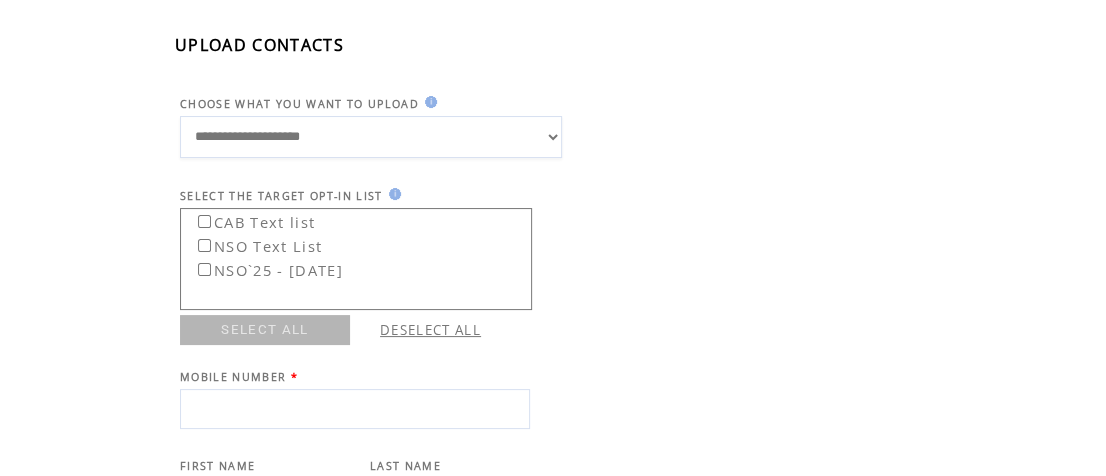 click on "**********" at bounding box center [371, 137] 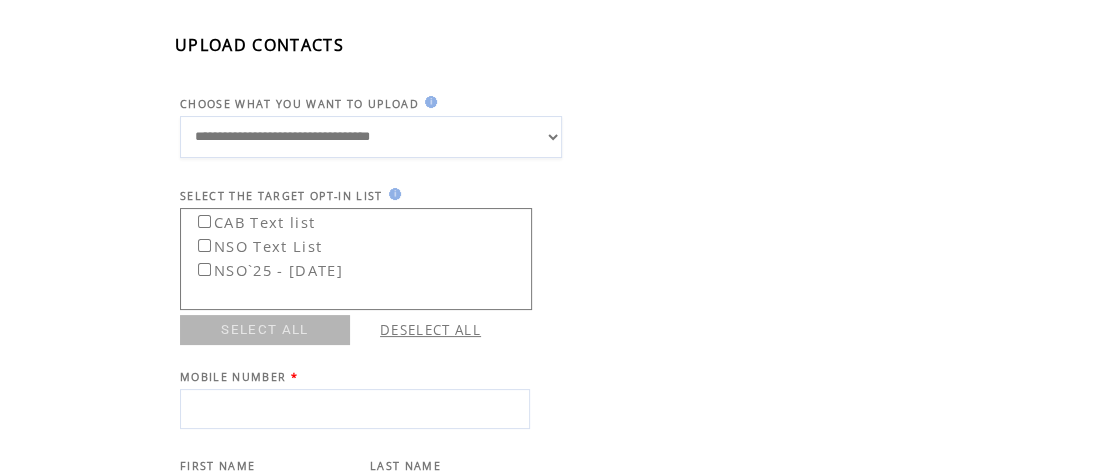 click on "**********" at bounding box center [371, 137] 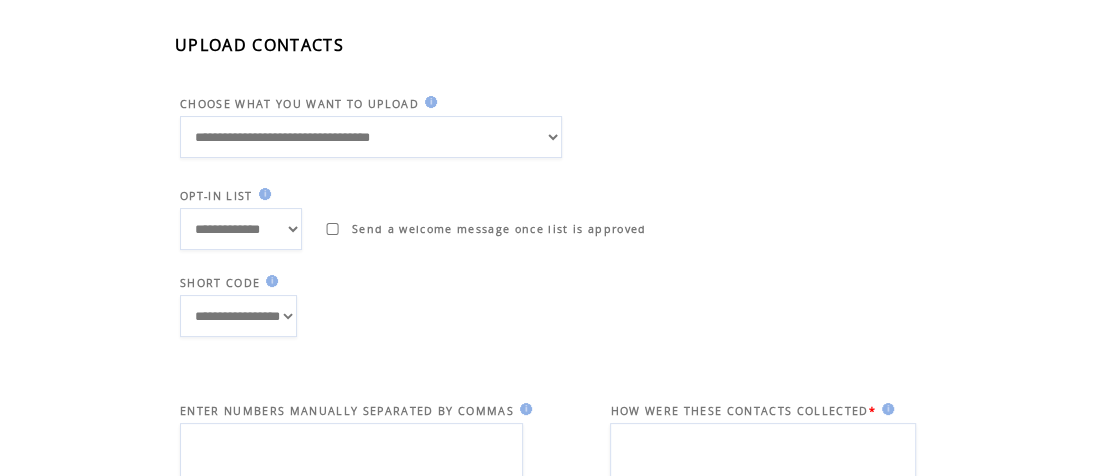 click on "**********" at bounding box center (241, 229) 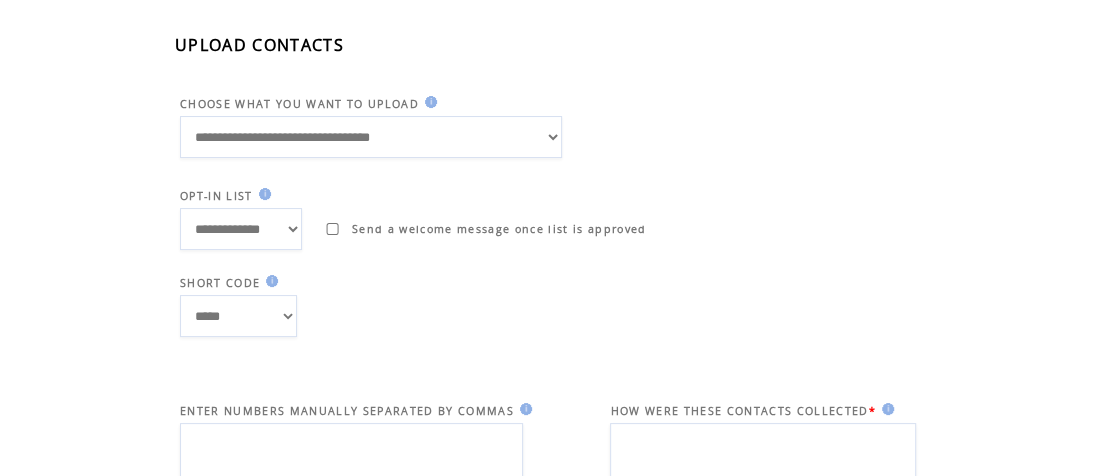 click on "**********" at bounding box center [382, 316] 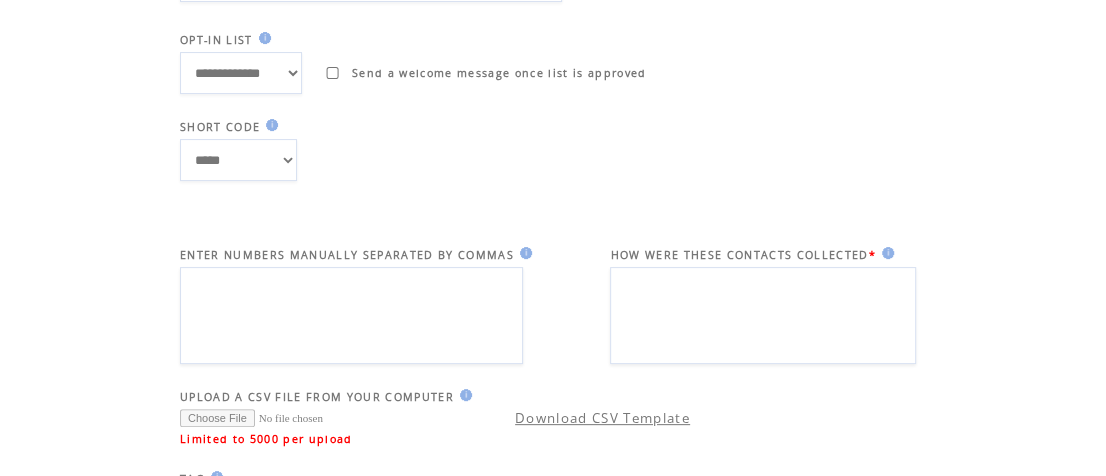scroll, scrollTop: 245, scrollLeft: 0, axis: vertical 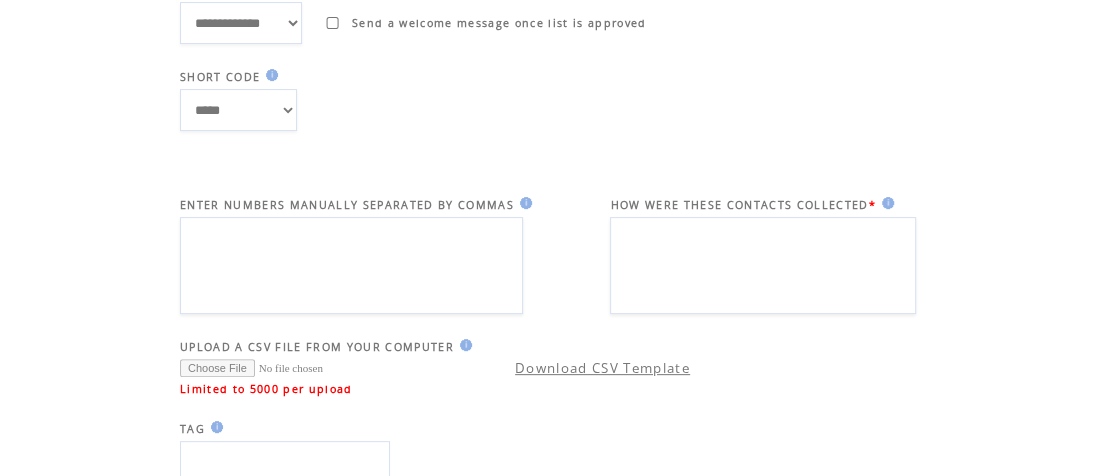 click at bounding box center [763, 265] 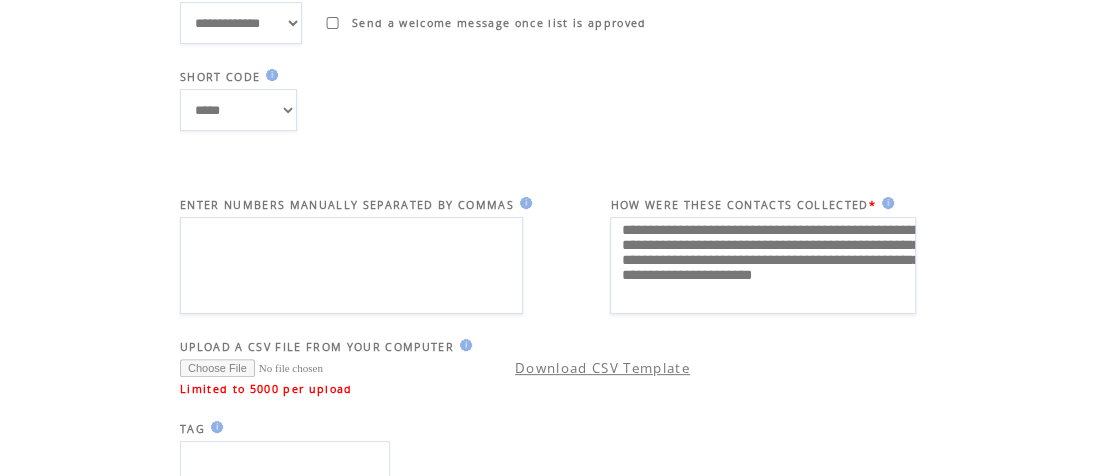 type on "**********" 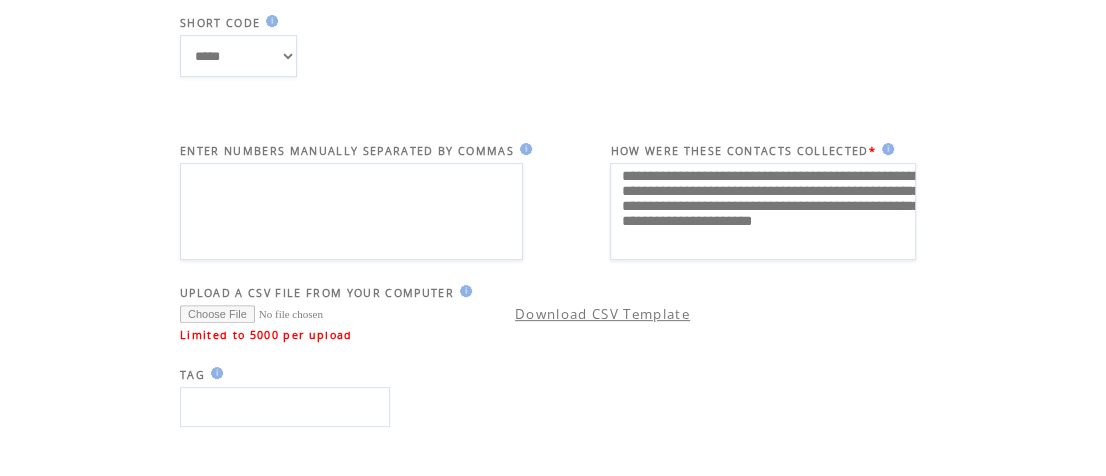 scroll, scrollTop: 365, scrollLeft: 0, axis: vertical 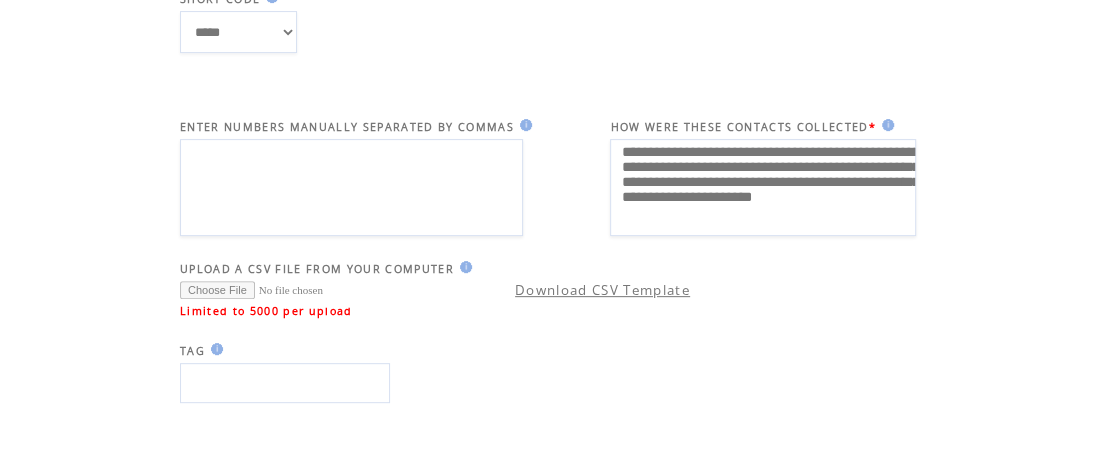 click on "Download CSV Template" at bounding box center [602, 290] 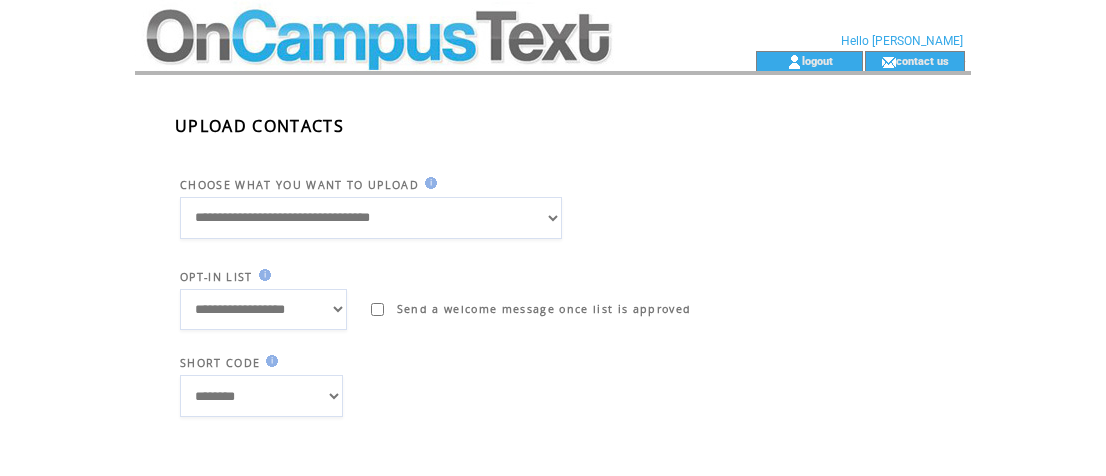 scroll, scrollTop: 0, scrollLeft: 0, axis: both 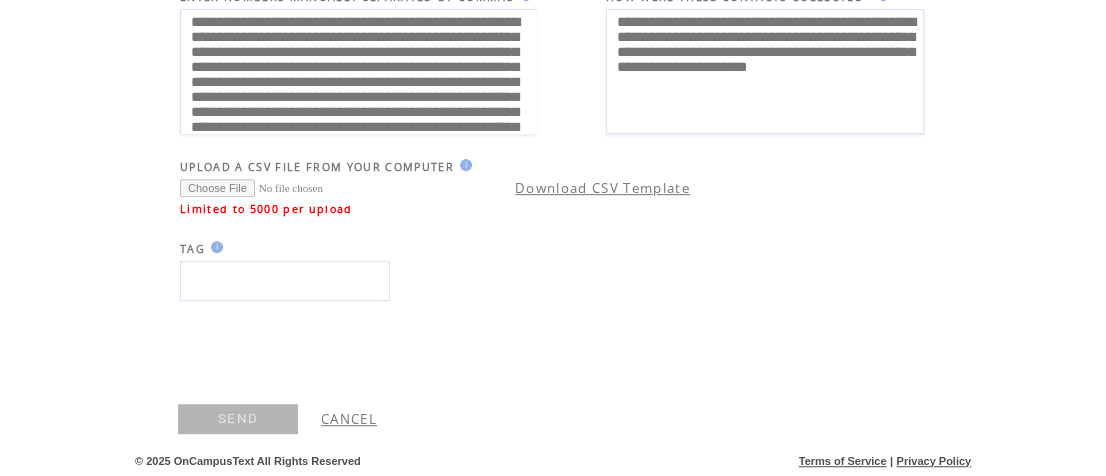 click on "**********" 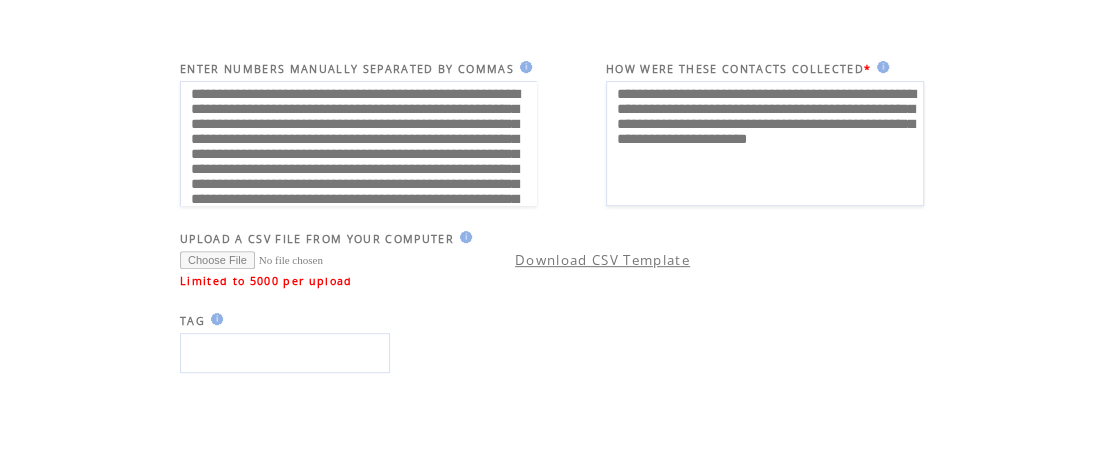 scroll, scrollTop: 494, scrollLeft: 0, axis: vertical 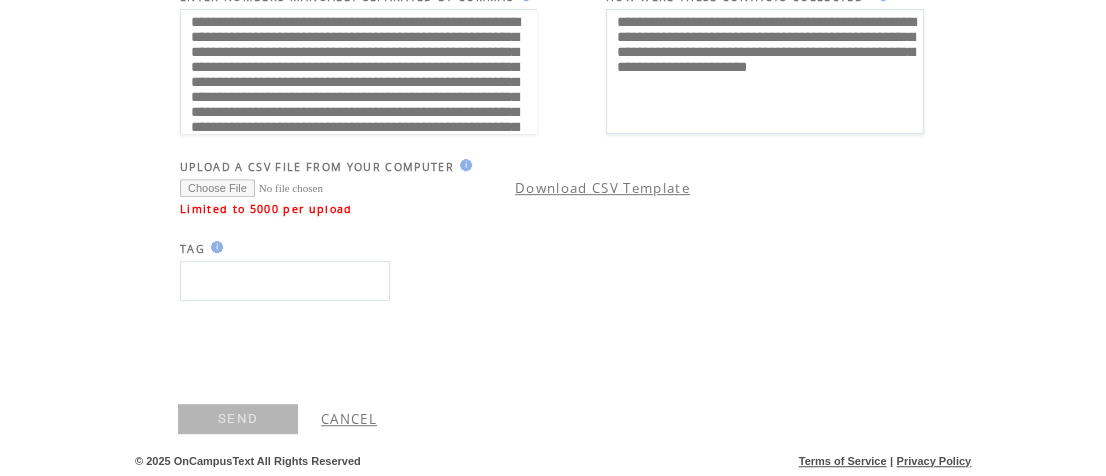 click on "SEND" at bounding box center (238, 419) 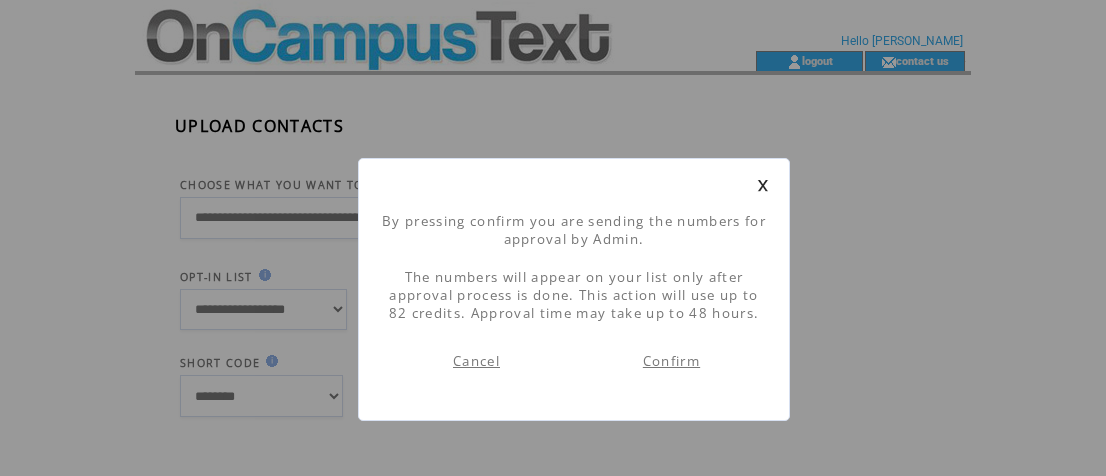 scroll, scrollTop: 0, scrollLeft: 0, axis: both 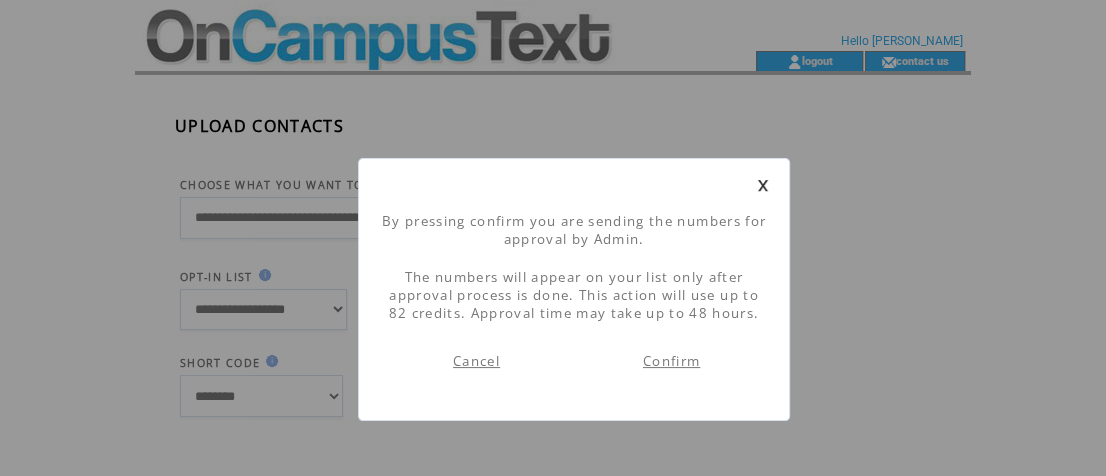 click on "Confirm" at bounding box center [671, 361] 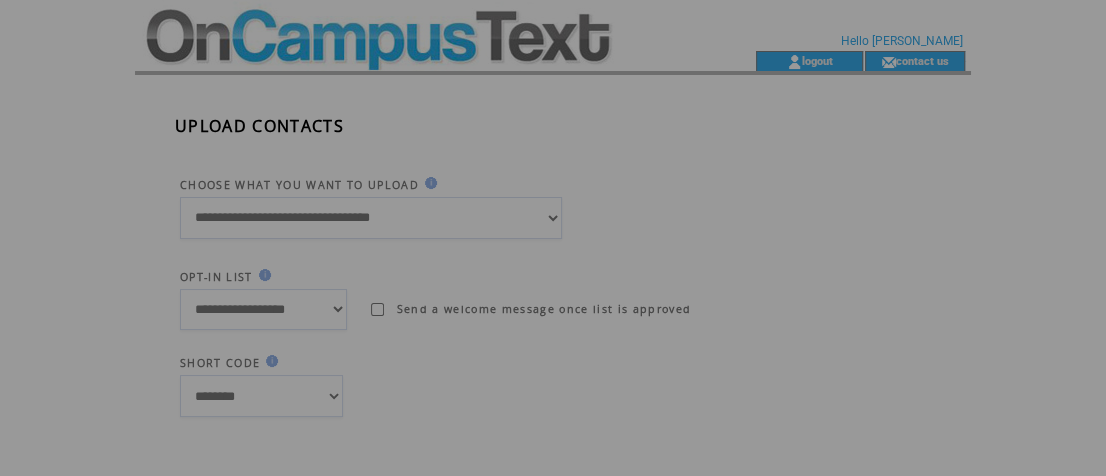 scroll, scrollTop: 0, scrollLeft: 0, axis: both 